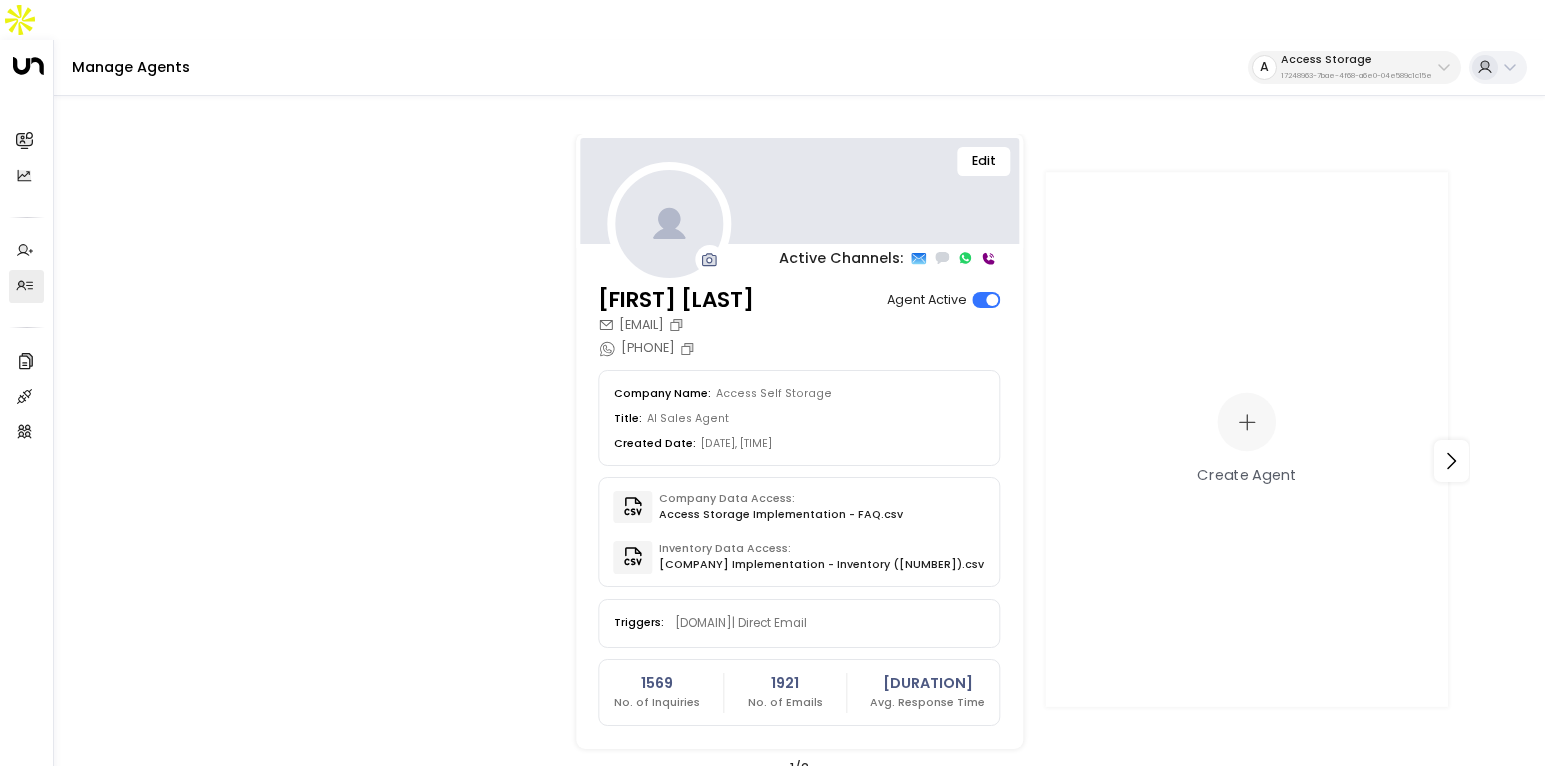scroll, scrollTop: 0, scrollLeft: 0, axis: both 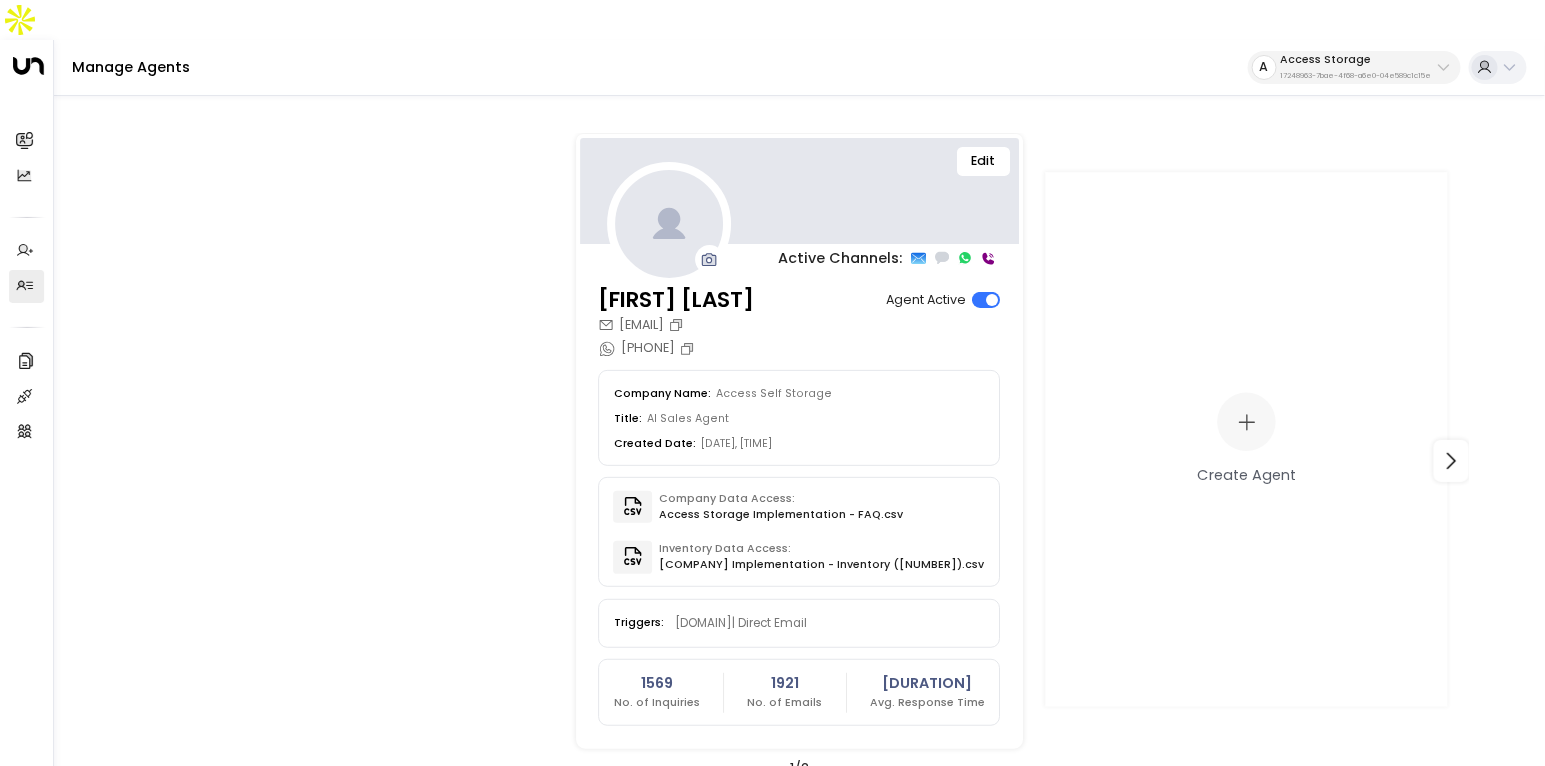 click on "Access Storage" at bounding box center (1356, 60) 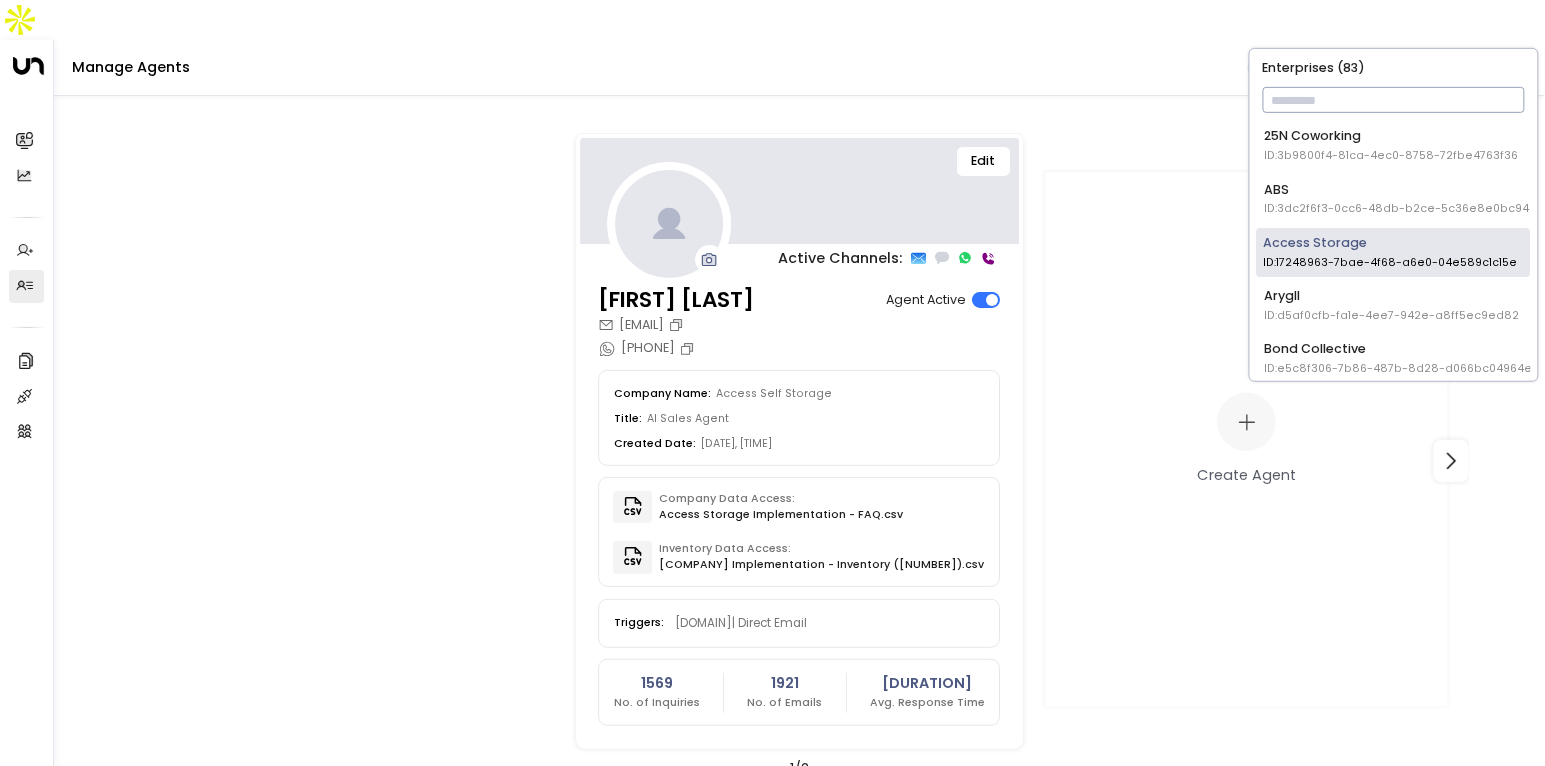 click at bounding box center [1393, 100] 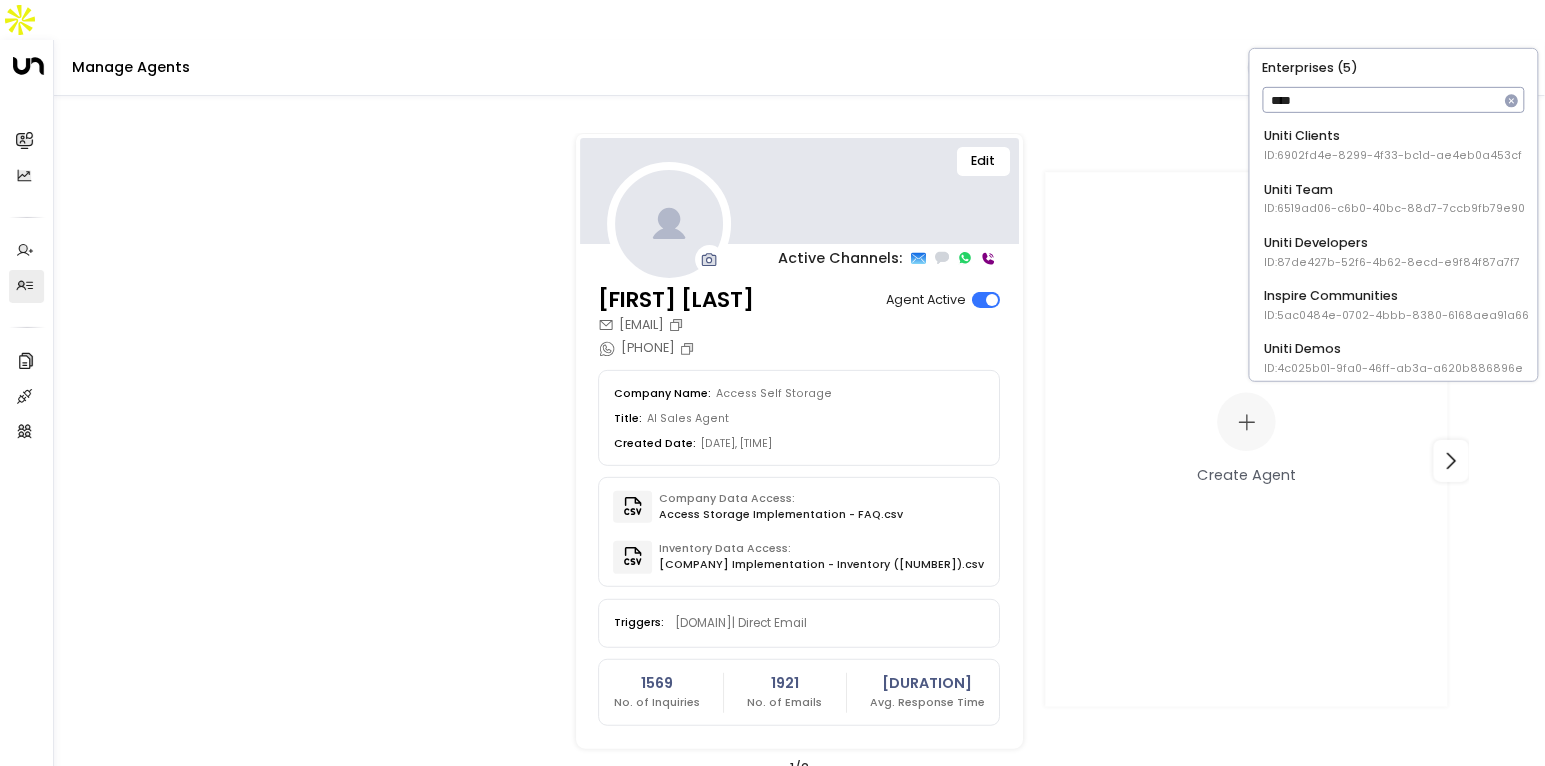 type on "****" 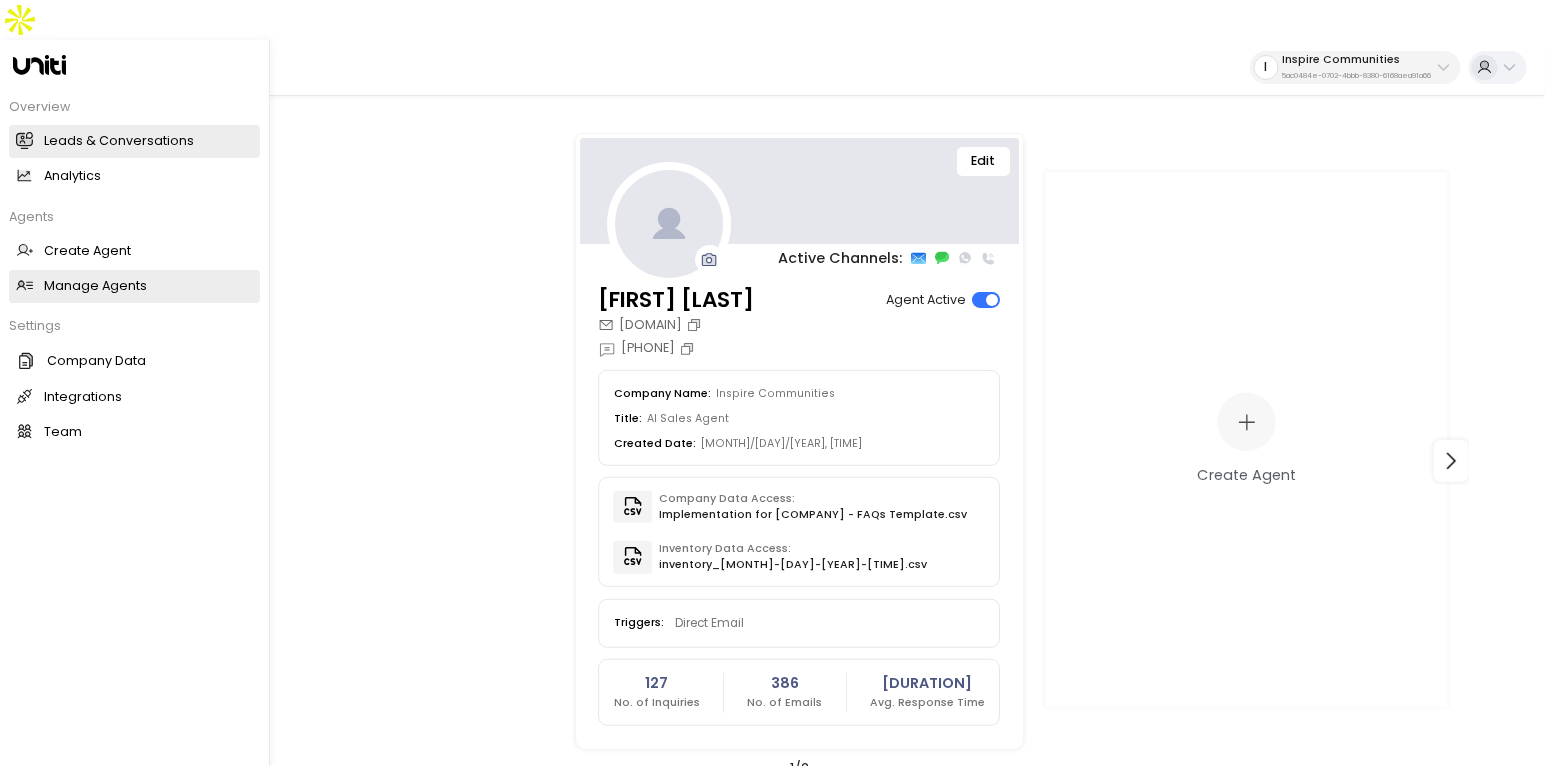 click on "Leads & Conversations" at bounding box center (119, 141) 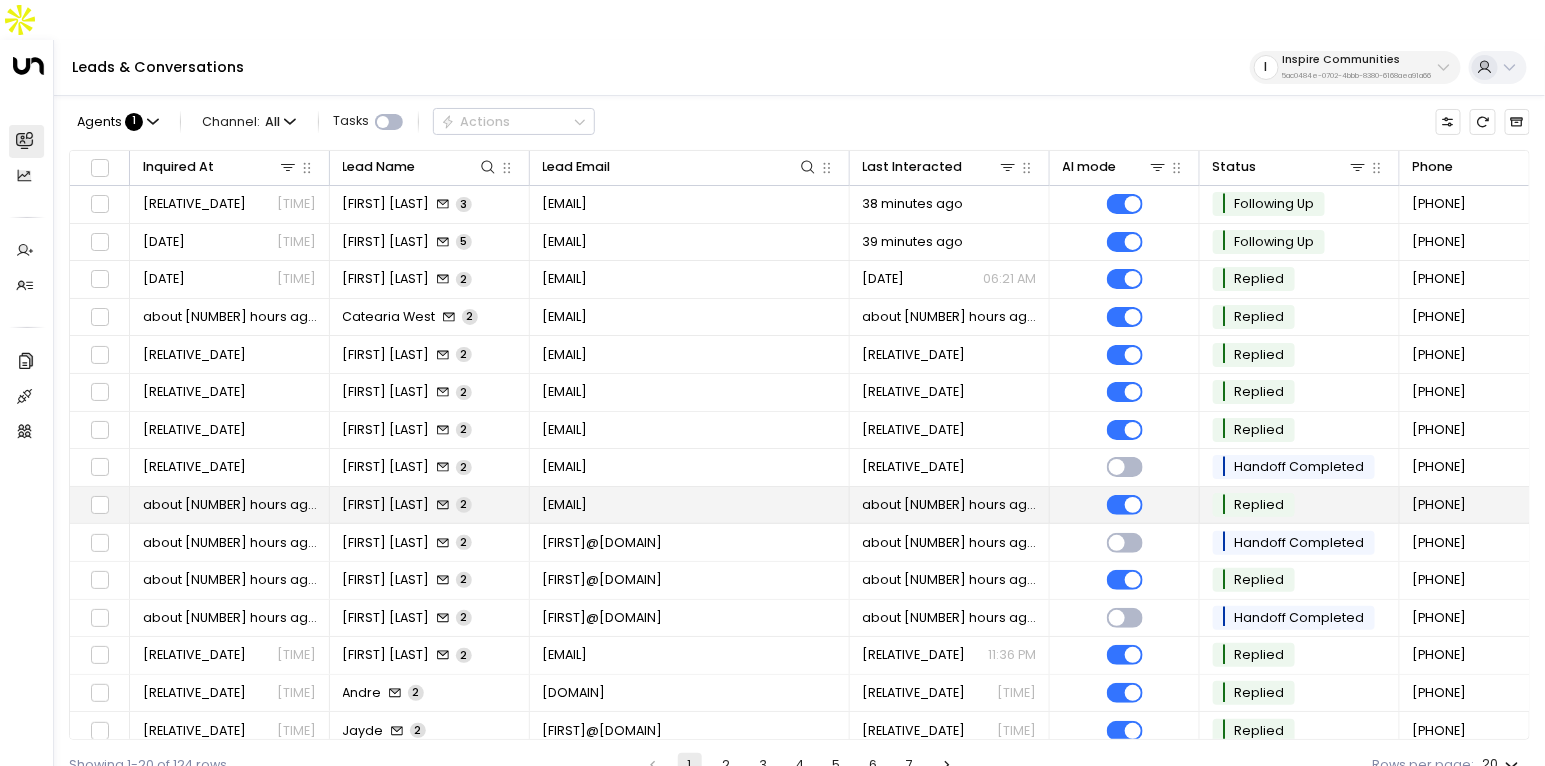 scroll, scrollTop: 192, scrollLeft: 0, axis: vertical 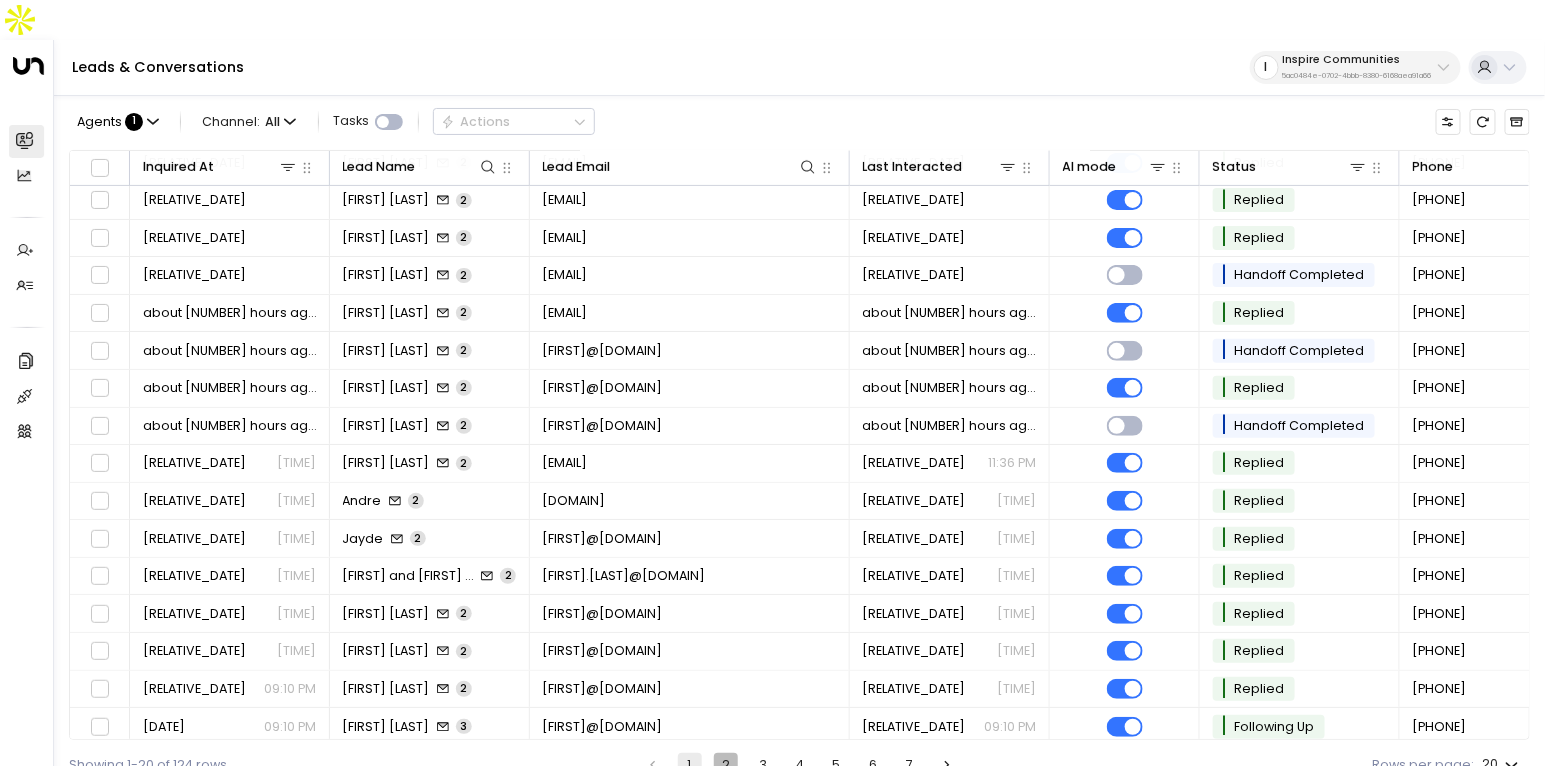 click on "2" at bounding box center [726, 765] 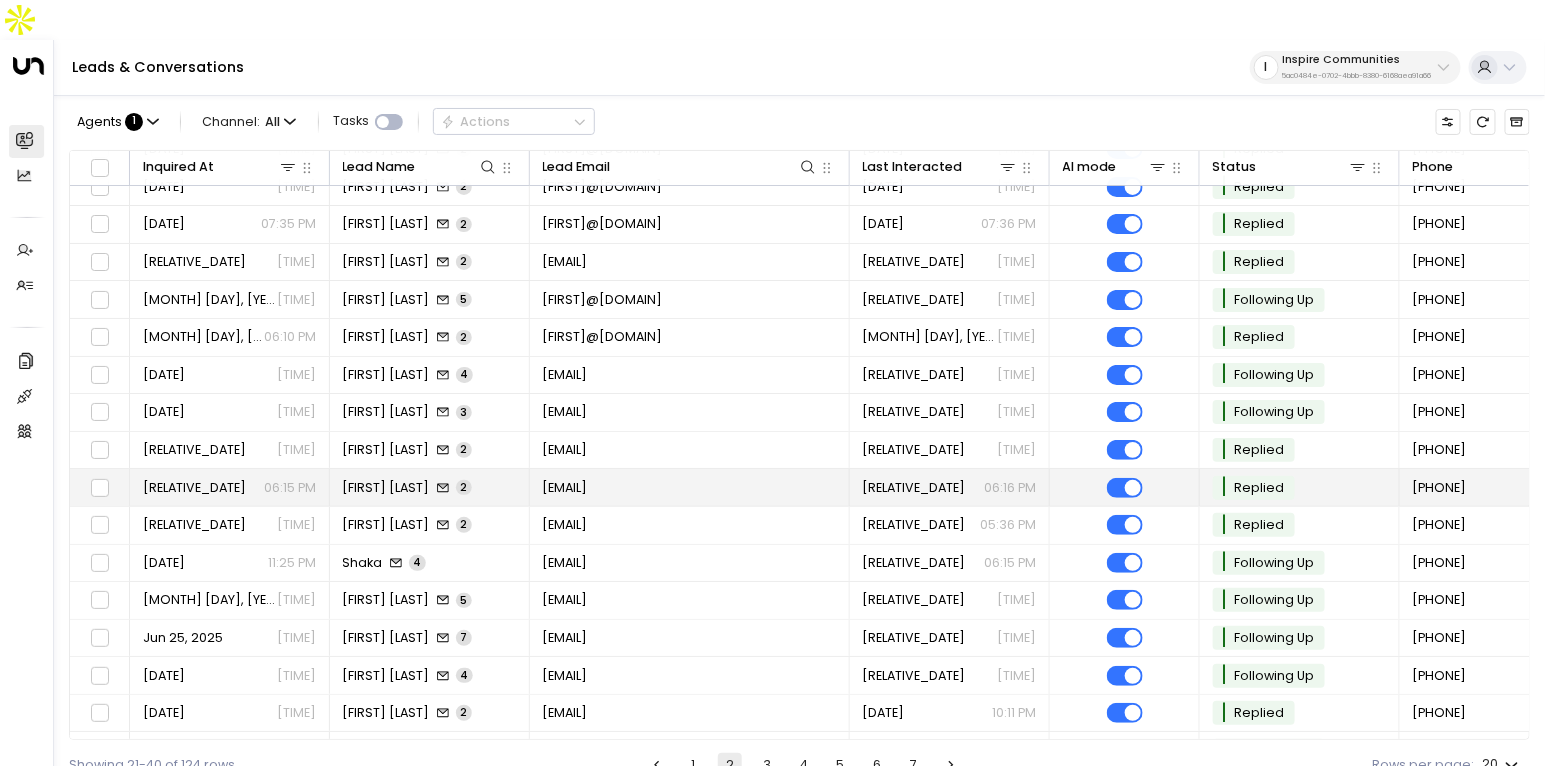 scroll, scrollTop: 0, scrollLeft: 0, axis: both 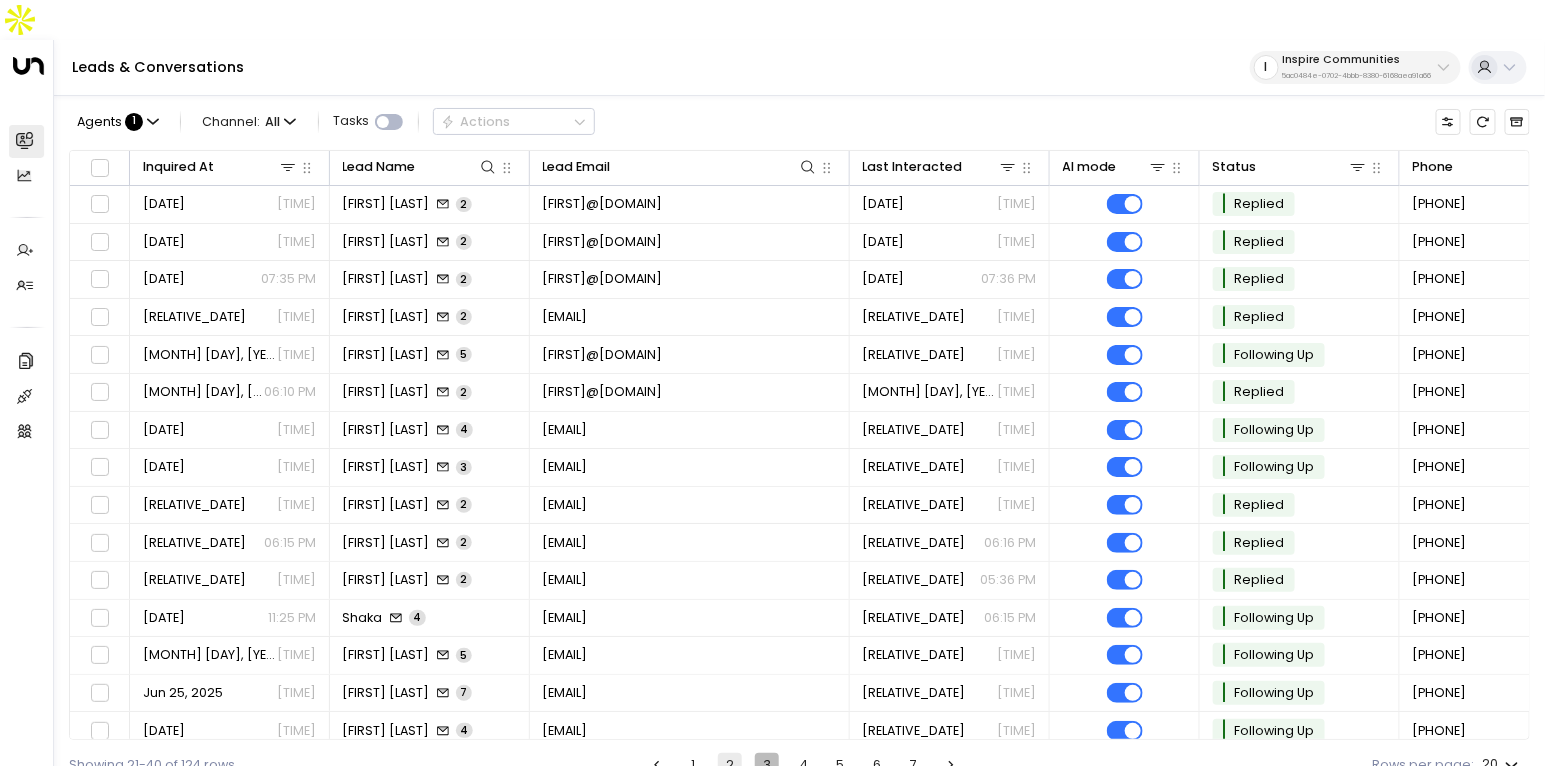 click on "3" at bounding box center [767, 765] 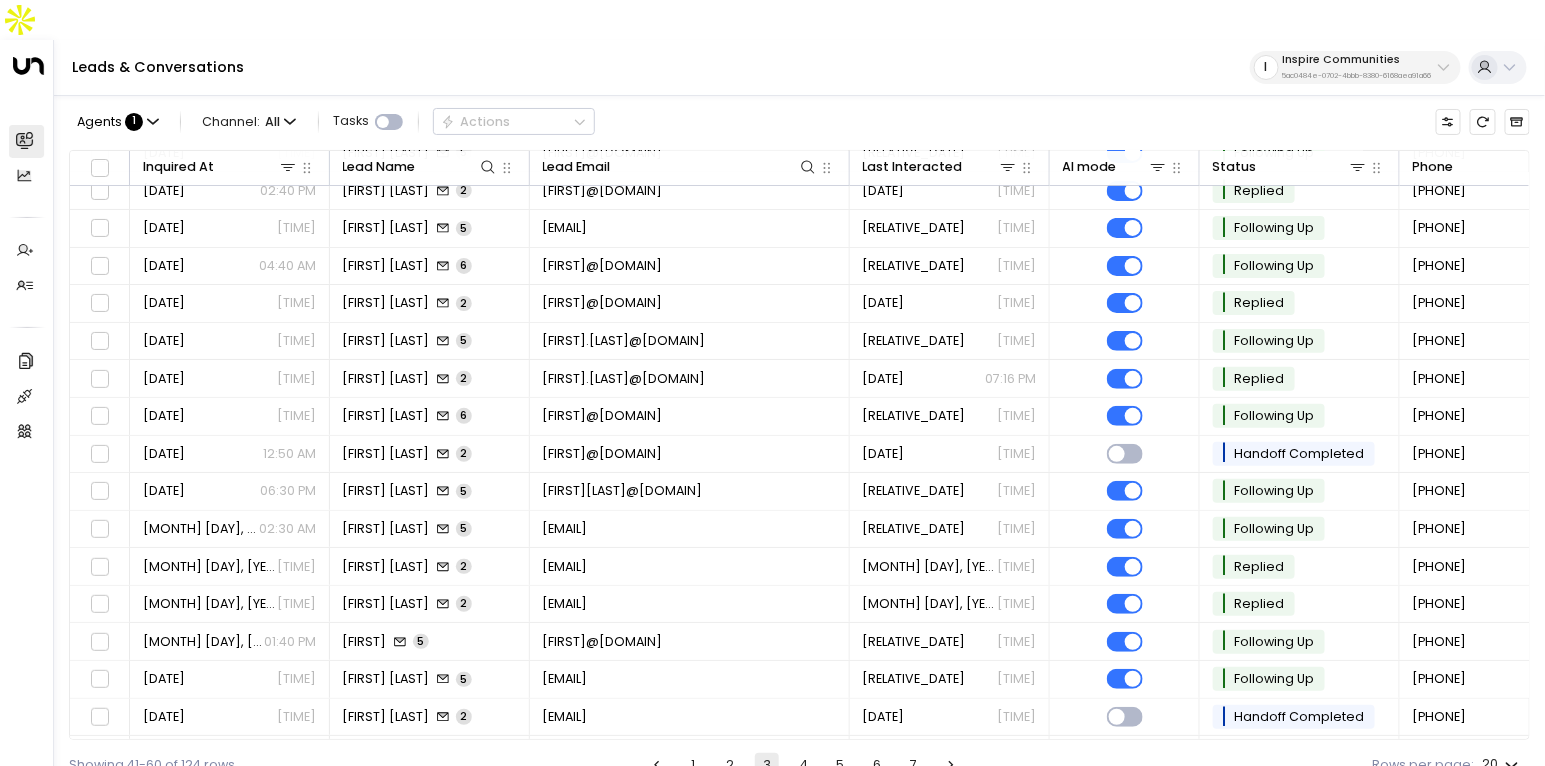 scroll, scrollTop: 192, scrollLeft: 0, axis: vertical 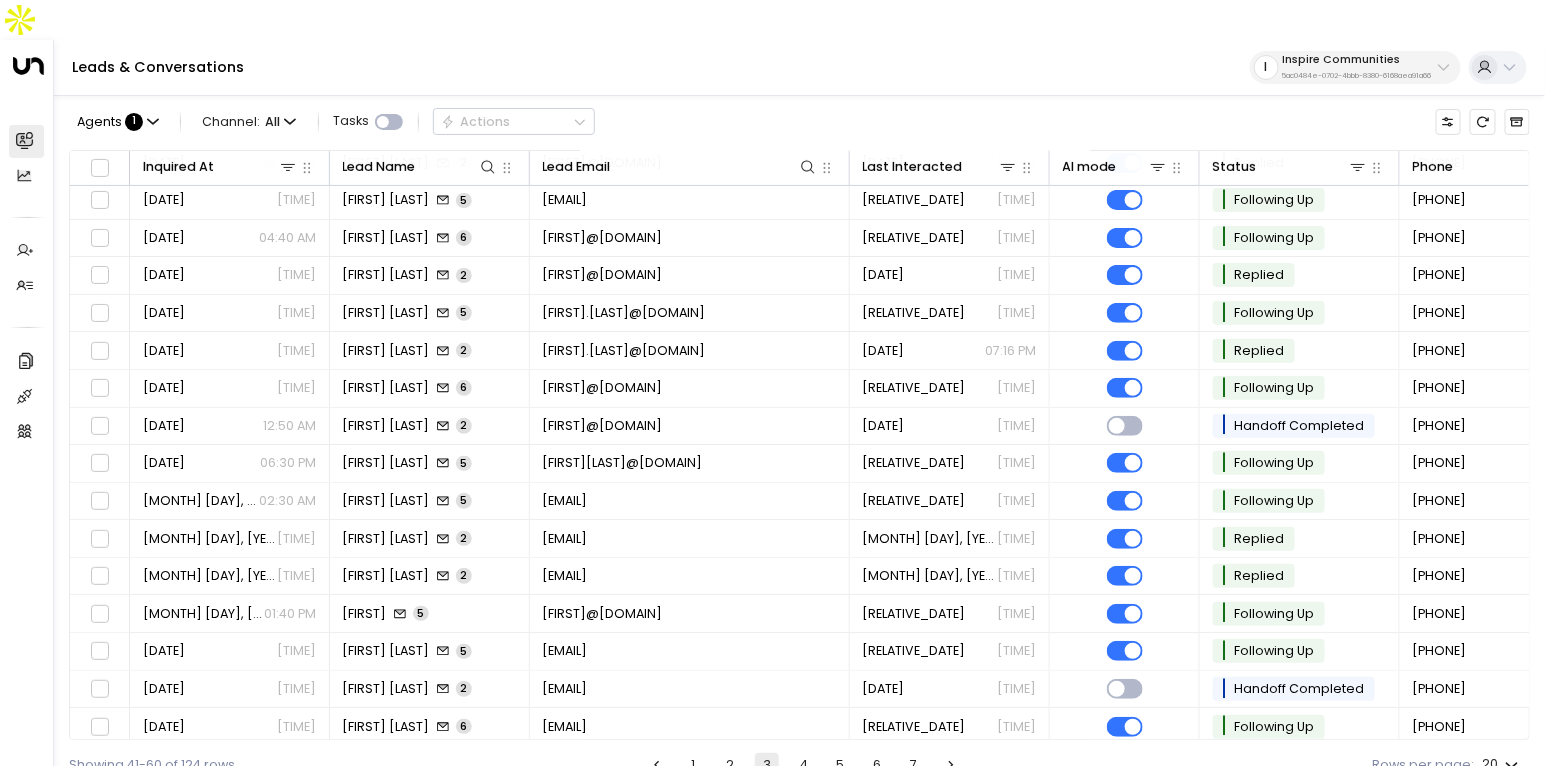 click on "2" at bounding box center (730, 765) 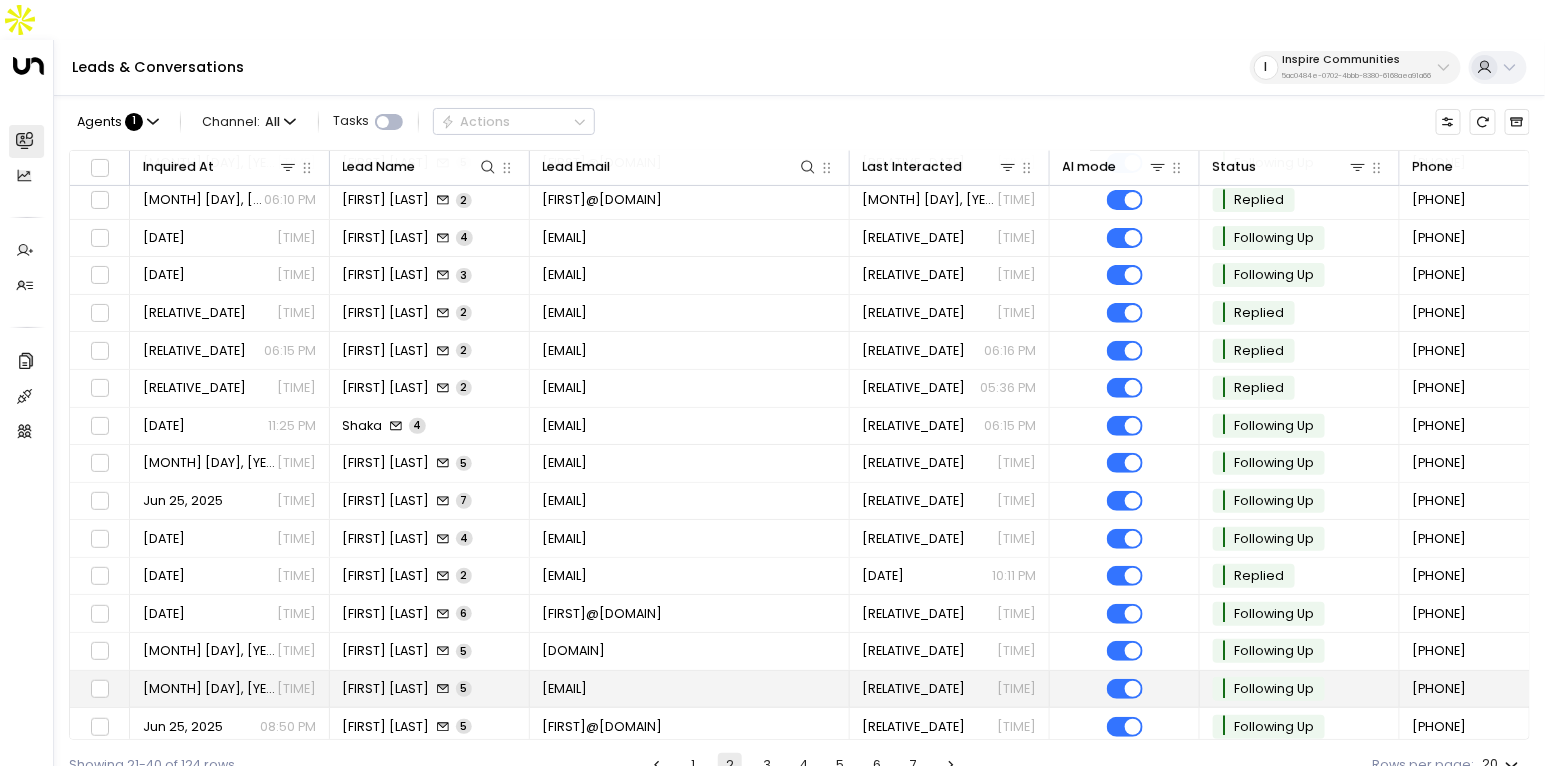 type 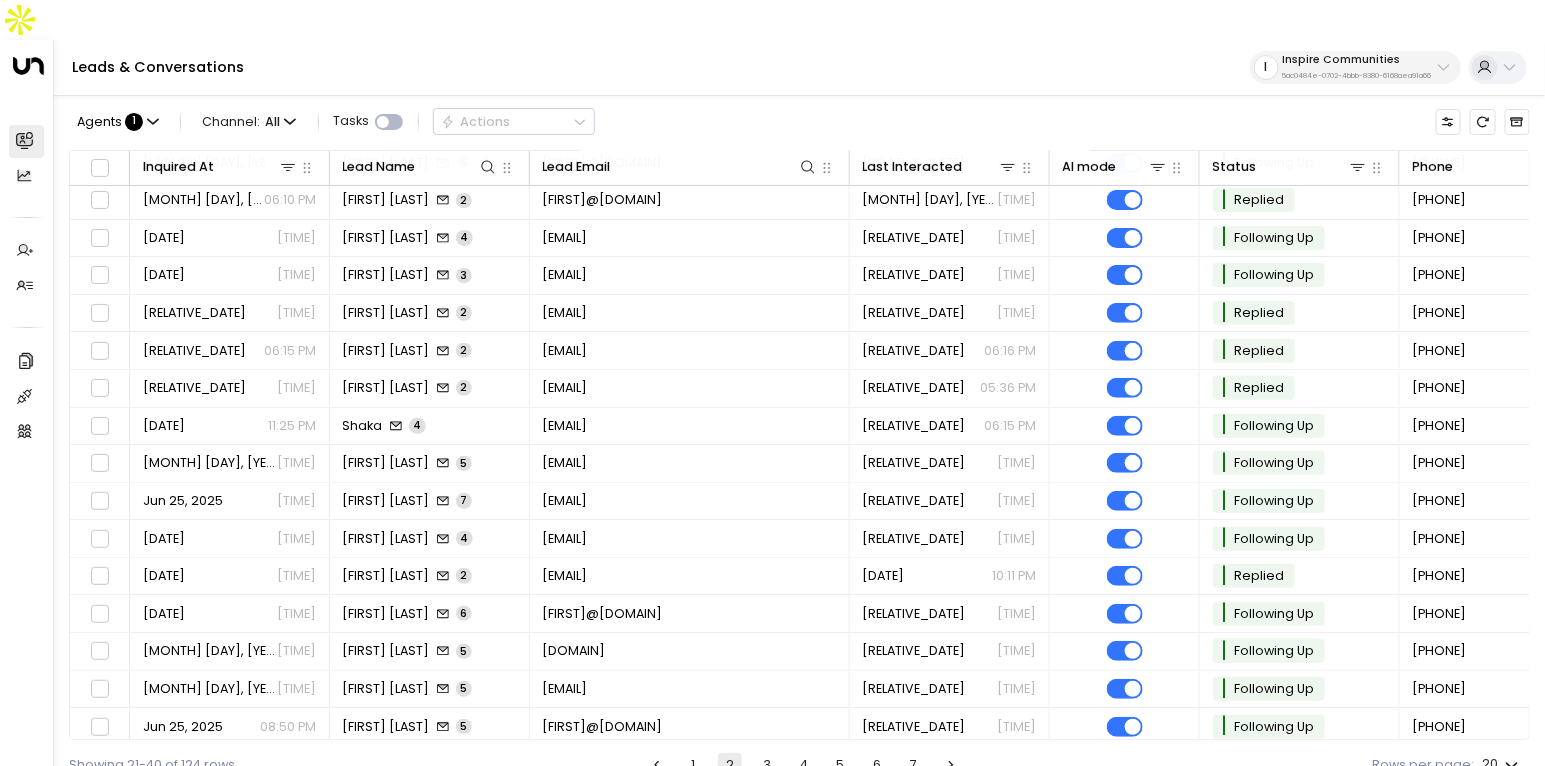click on "1" at bounding box center [694, 765] 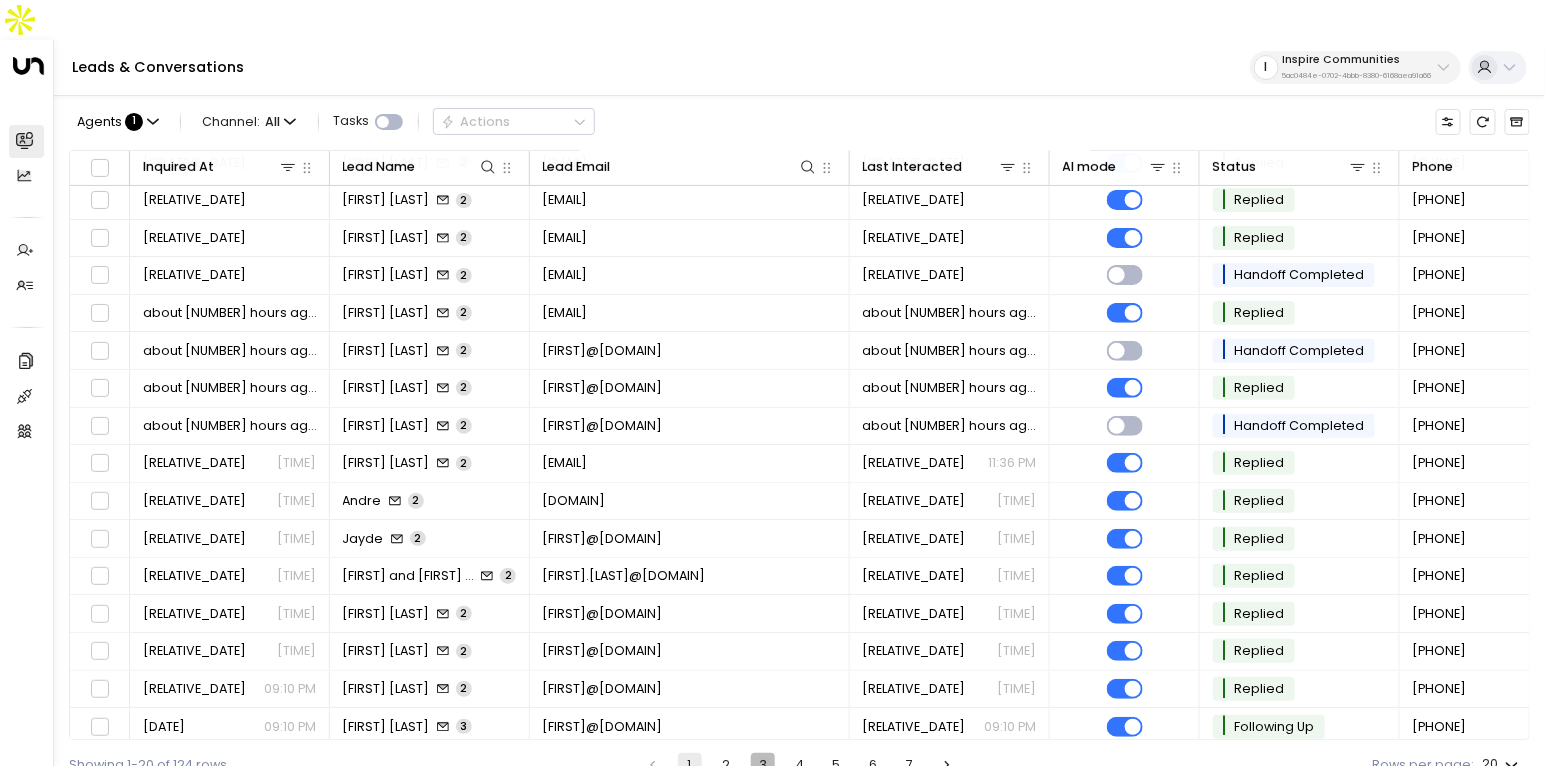 click on "3" at bounding box center [763, 765] 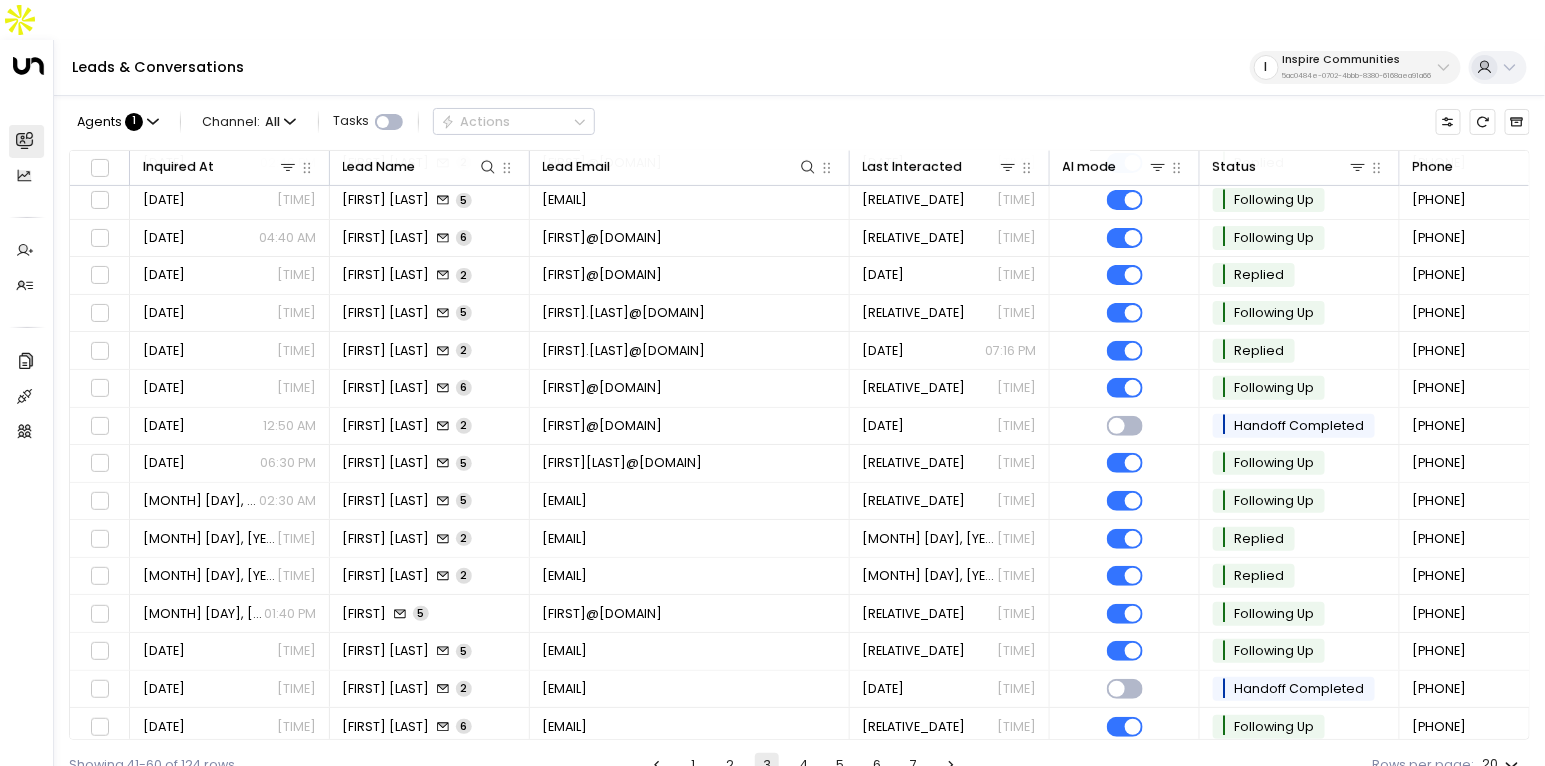 click on "4" at bounding box center (804, 765) 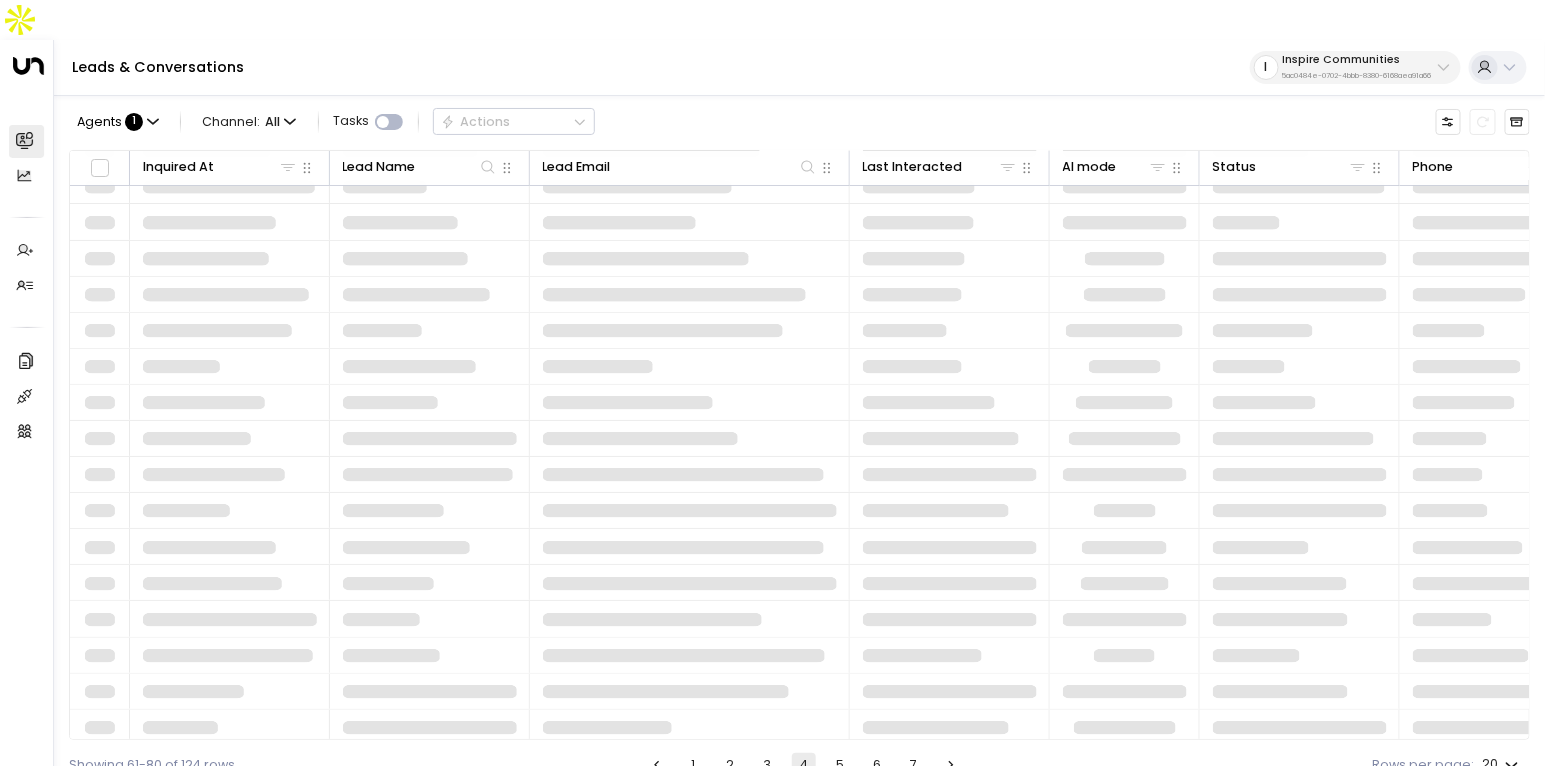 scroll, scrollTop: 192, scrollLeft: 0, axis: vertical 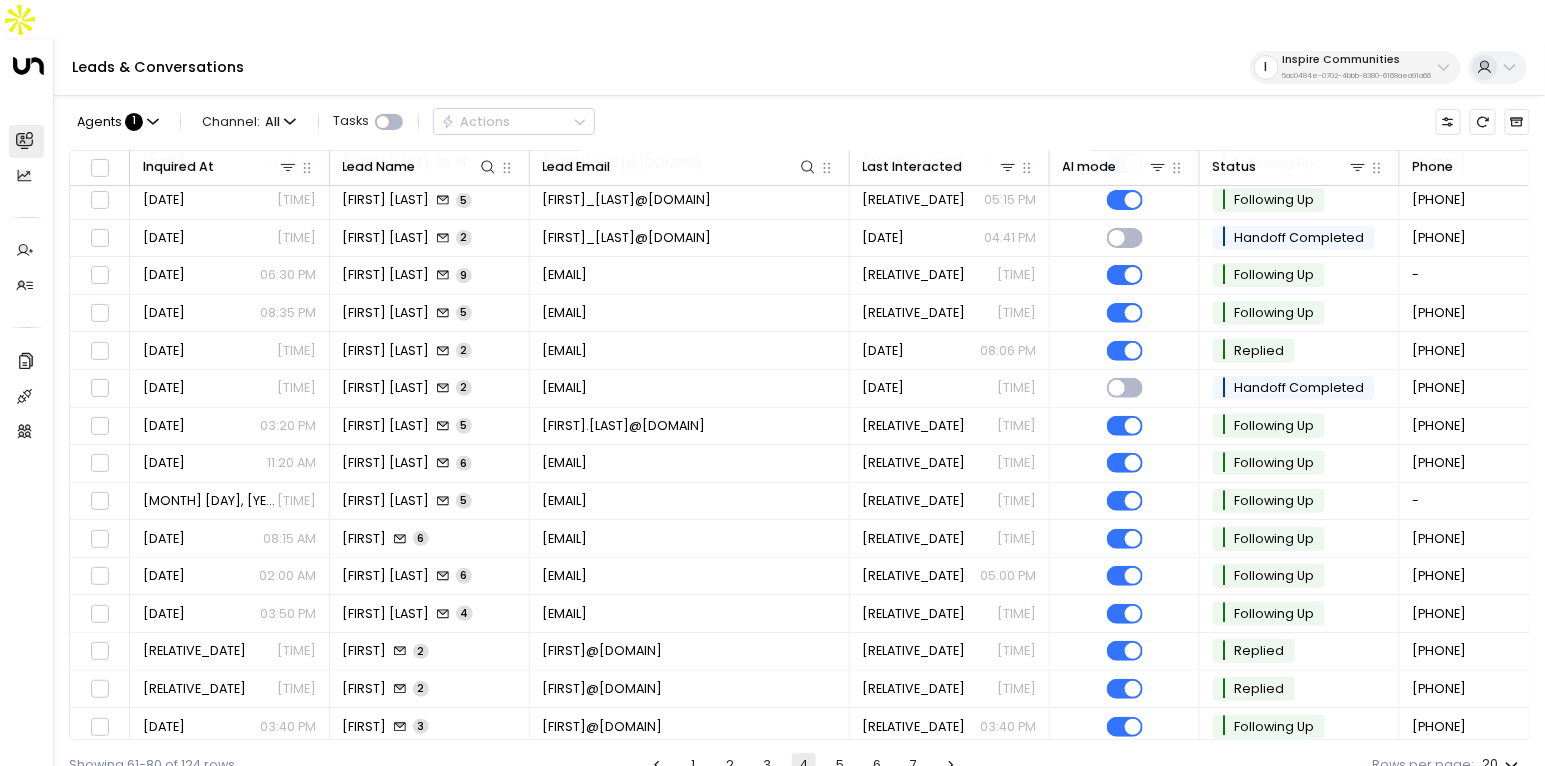 type 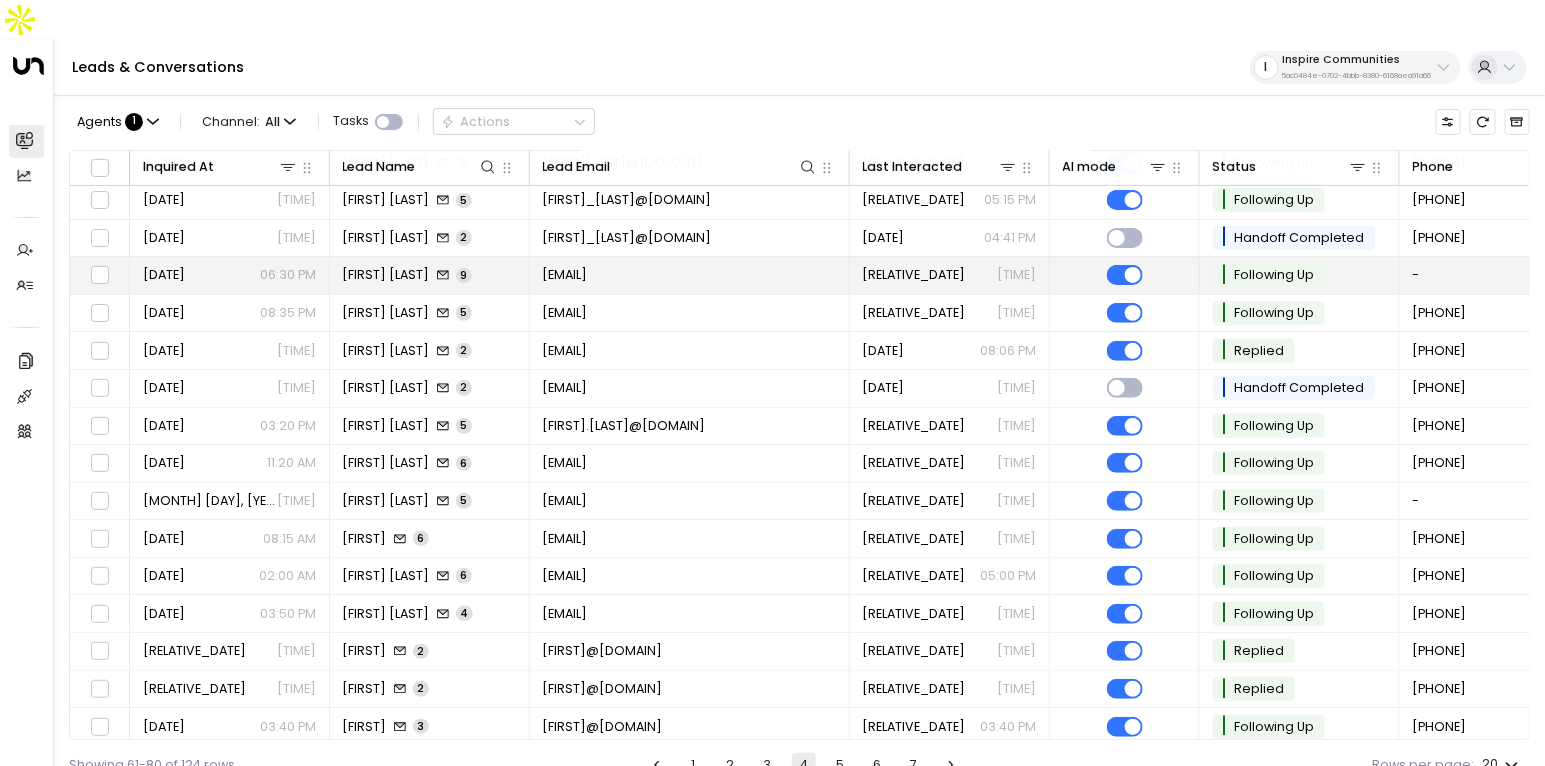 click on "[FIRST] [LAST]" at bounding box center (386, 275) 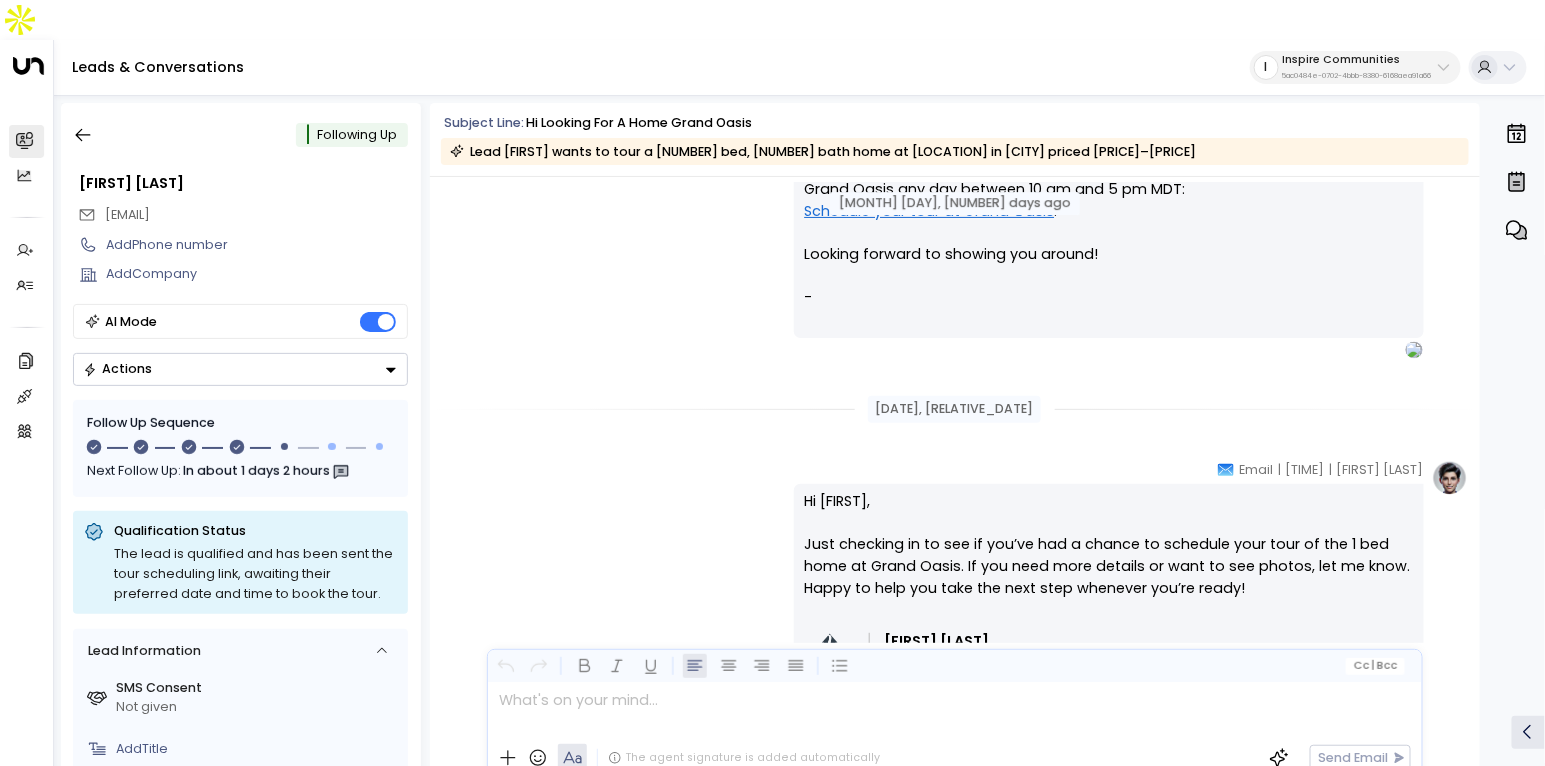 scroll, scrollTop: 2338, scrollLeft: 0, axis: vertical 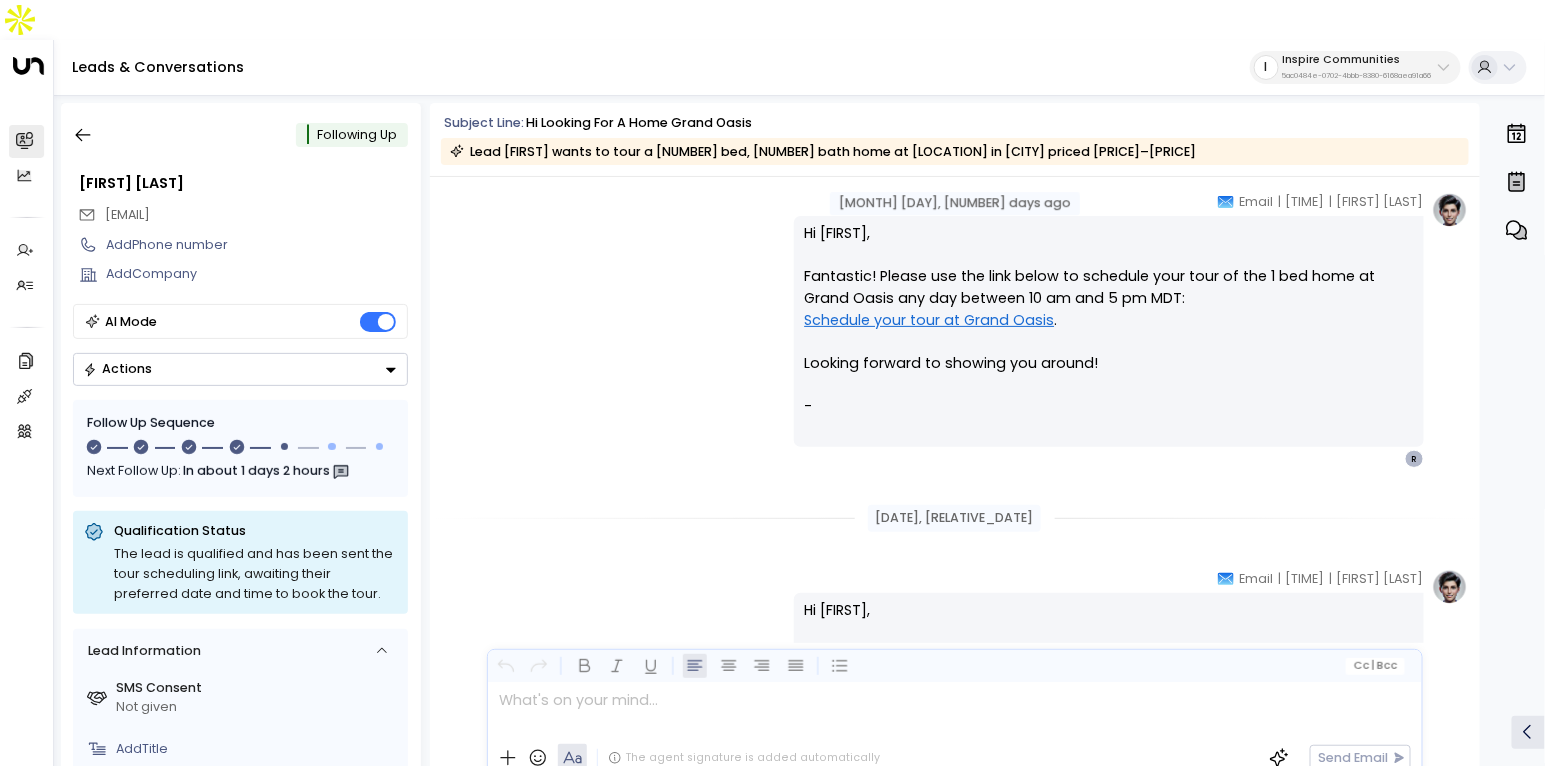 click on "[FIRST] [LAST] • [TIME] • Email Hi [FIRST], Fantastic! Please use the link below to schedule your tour of the [NUMBER] bed home at [LOCATION] any day between [TIME] and [TIME] [TIMEZONE]: Schedule your tour at [LOCATION] . Looking forward to showing you around! - ________________________________________________________________________________________________________________________________________________________________________________________________________uniti_thread_id_[UUID] [LETTER]" at bounding box center [955, 330] 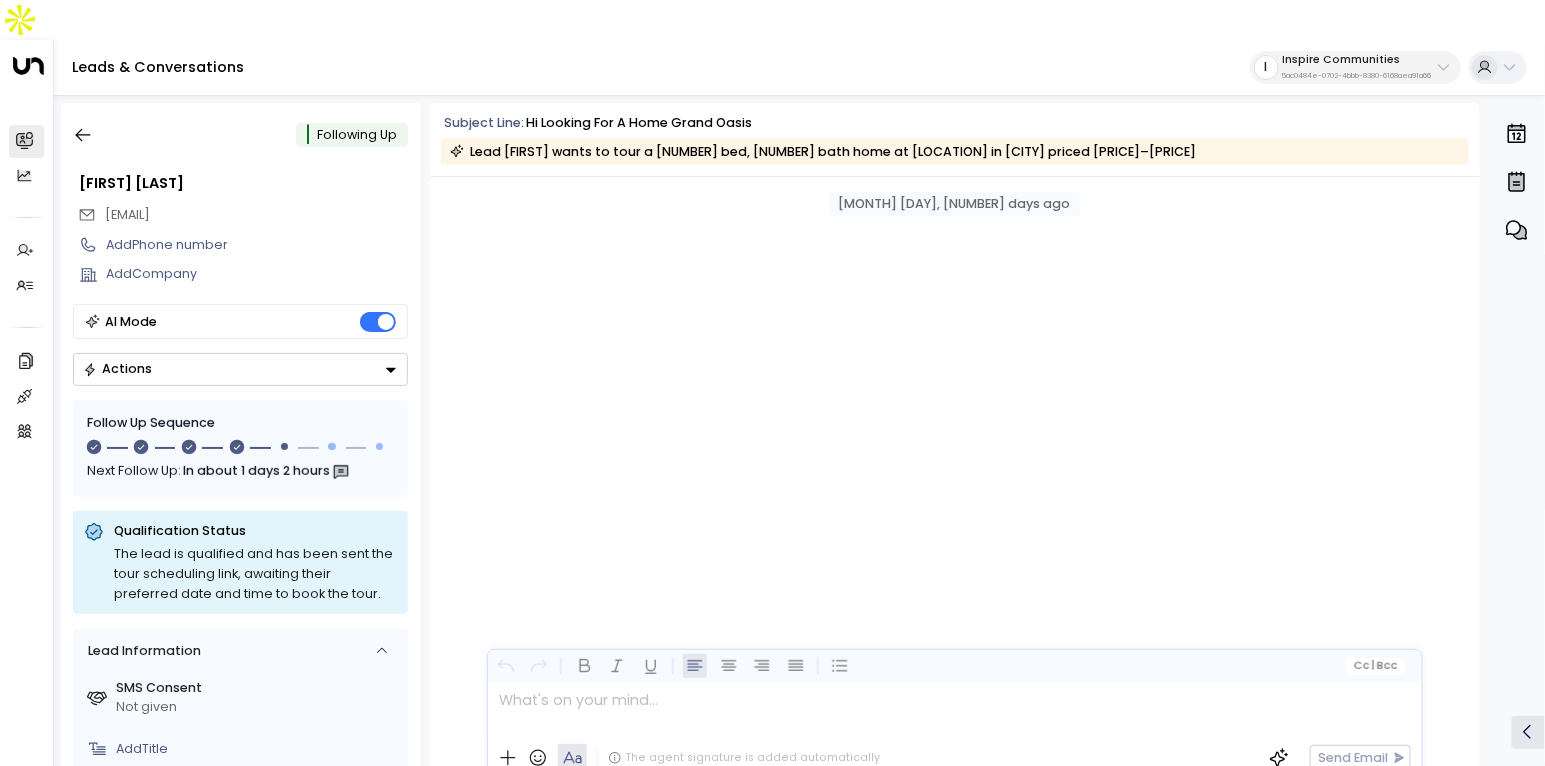 scroll, scrollTop: 105, scrollLeft: 0, axis: vertical 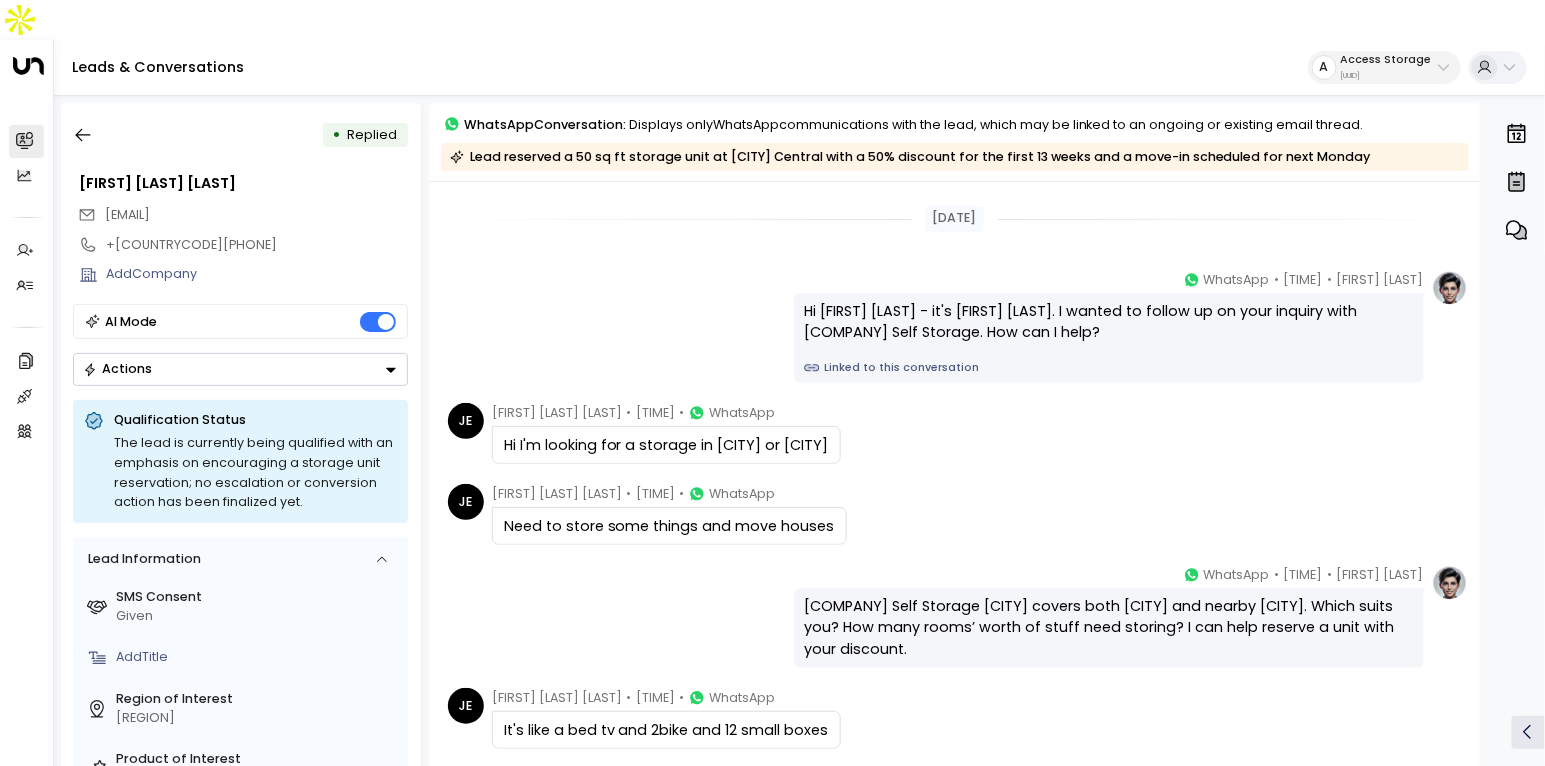 click on "Linked to this conversation" at bounding box center [1108, 368] 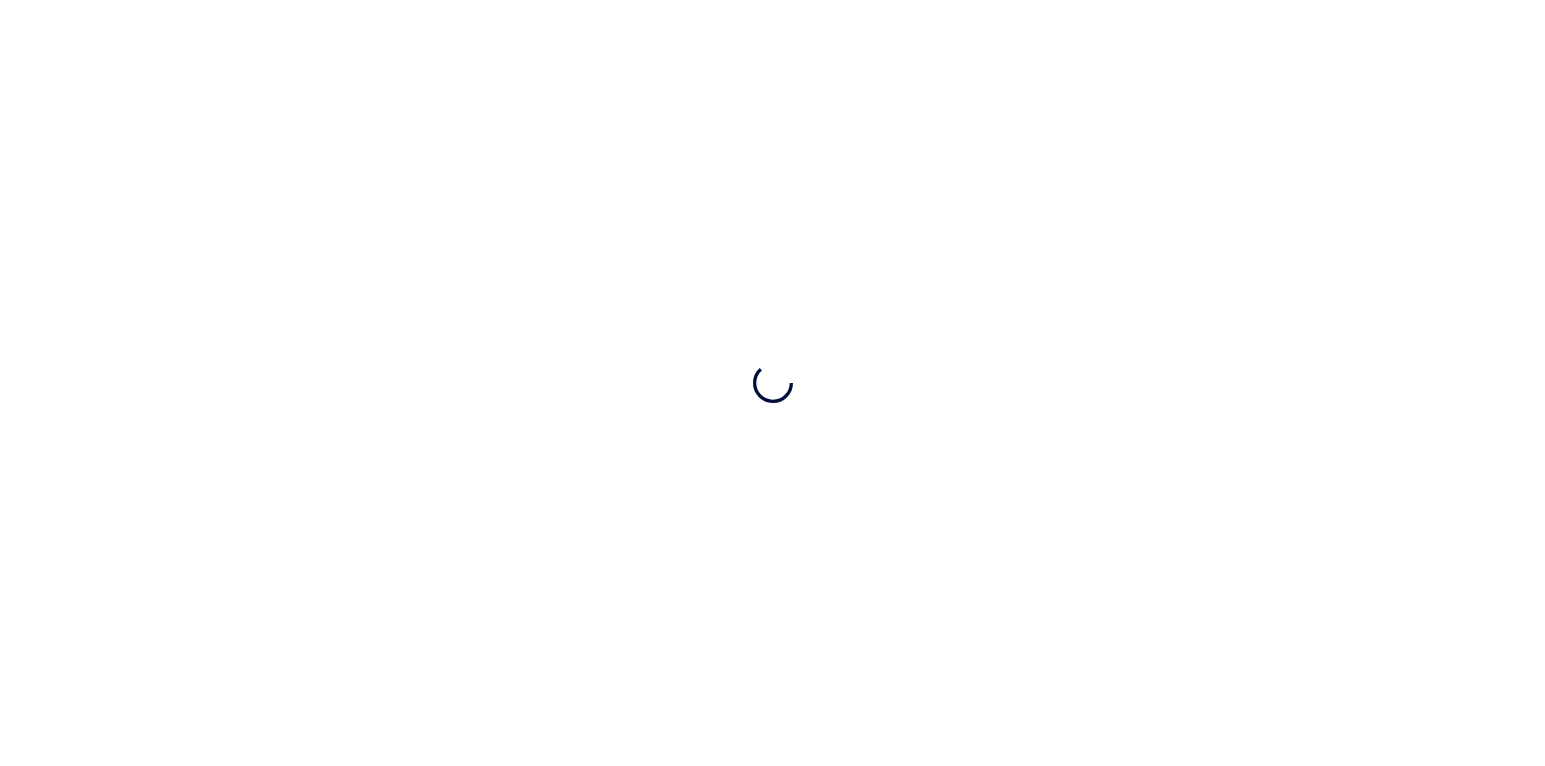 scroll, scrollTop: 0, scrollLeft: 0, axis: both 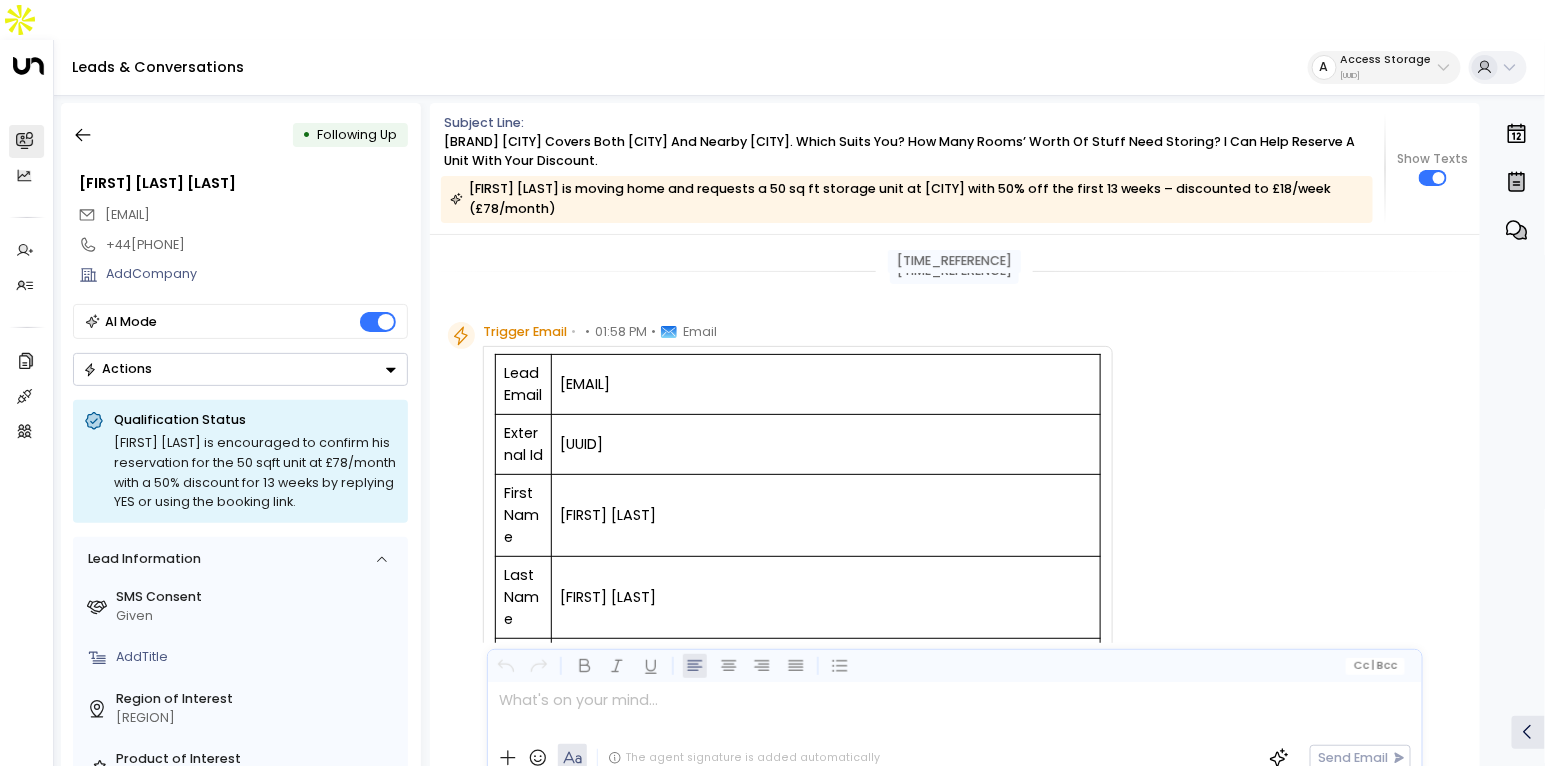 click on "Access Storage" at bounding box center [1386, 60] 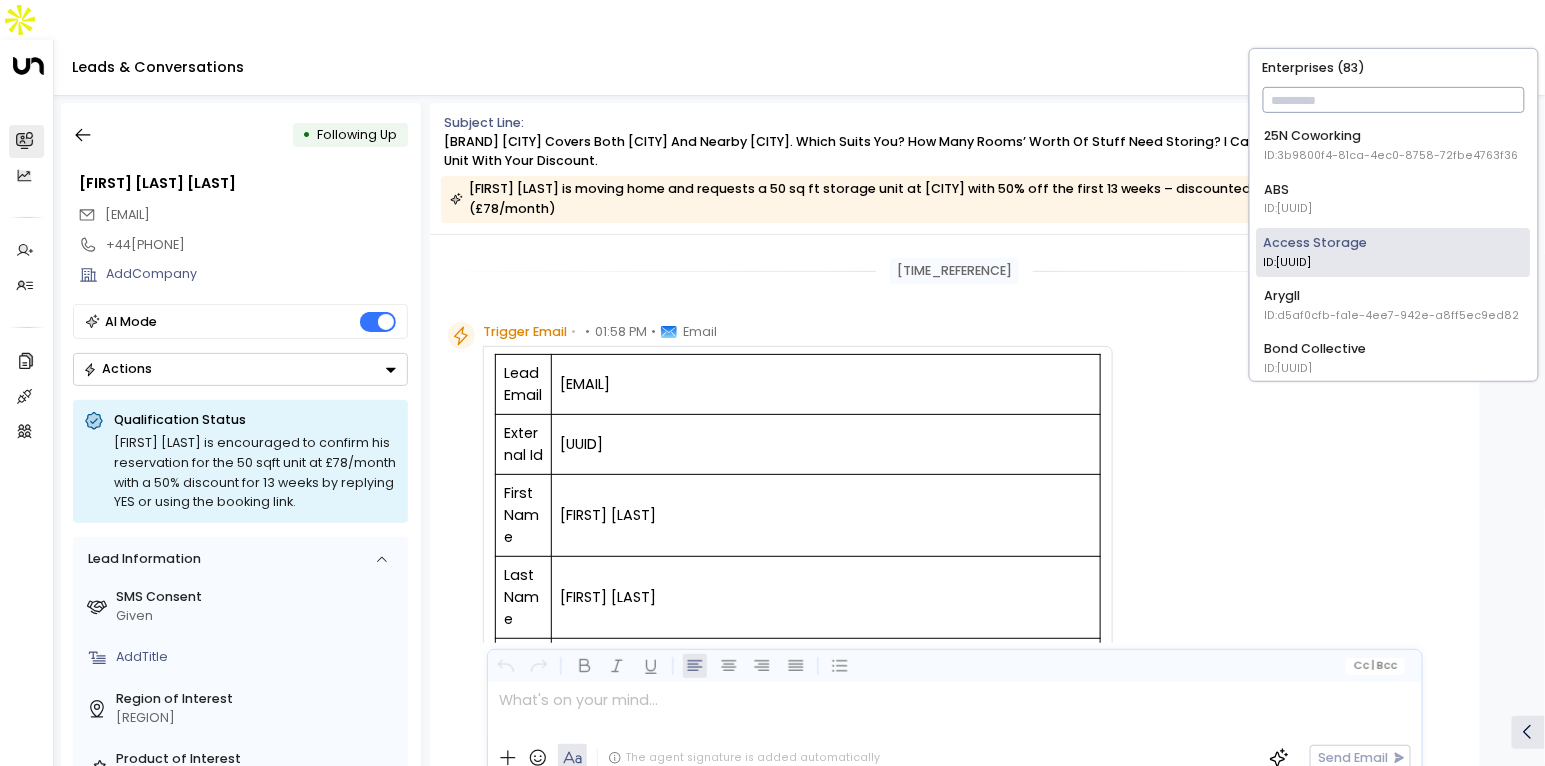 click at bounding box center [1393, 100] 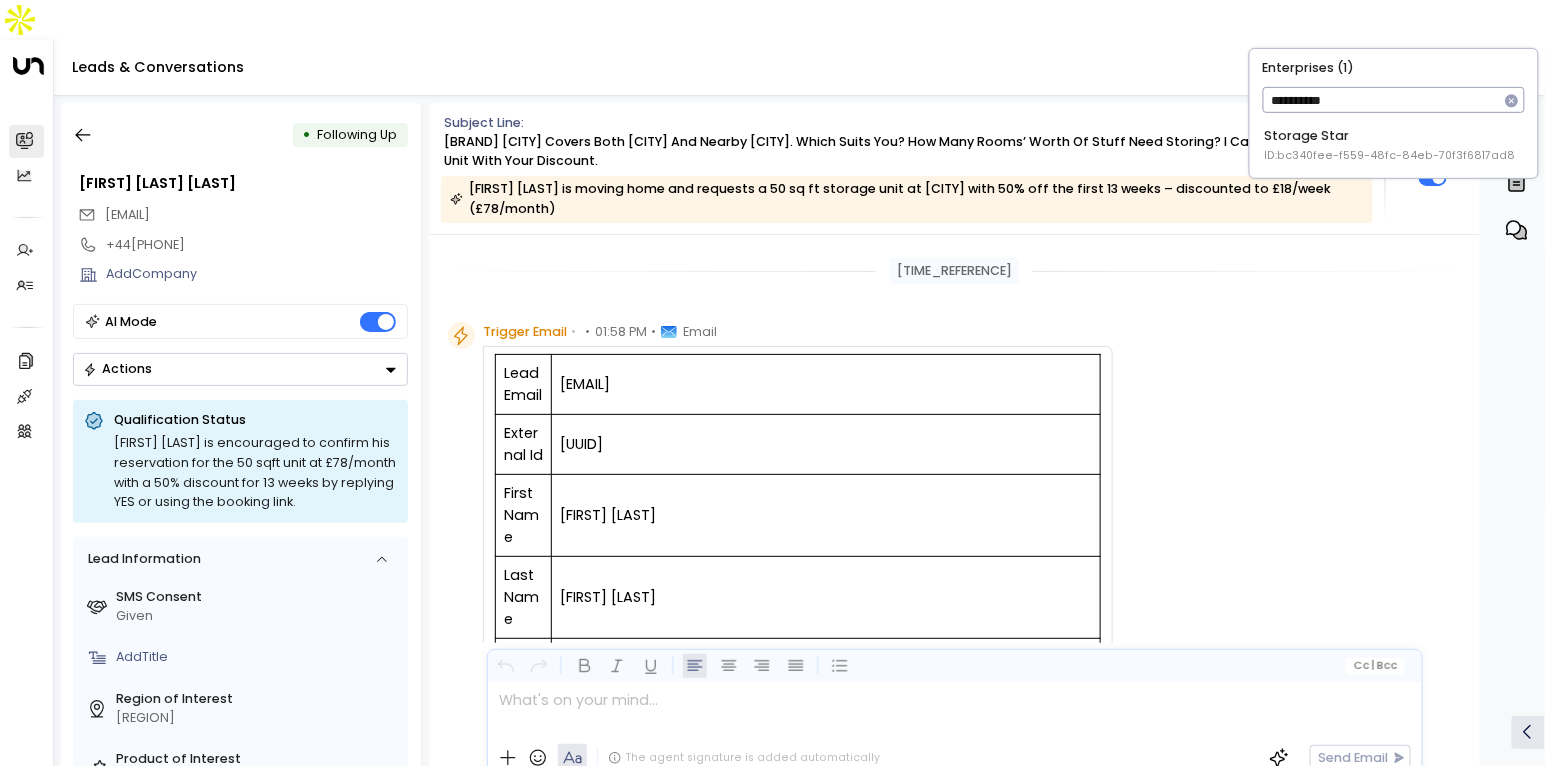 type on "**********" 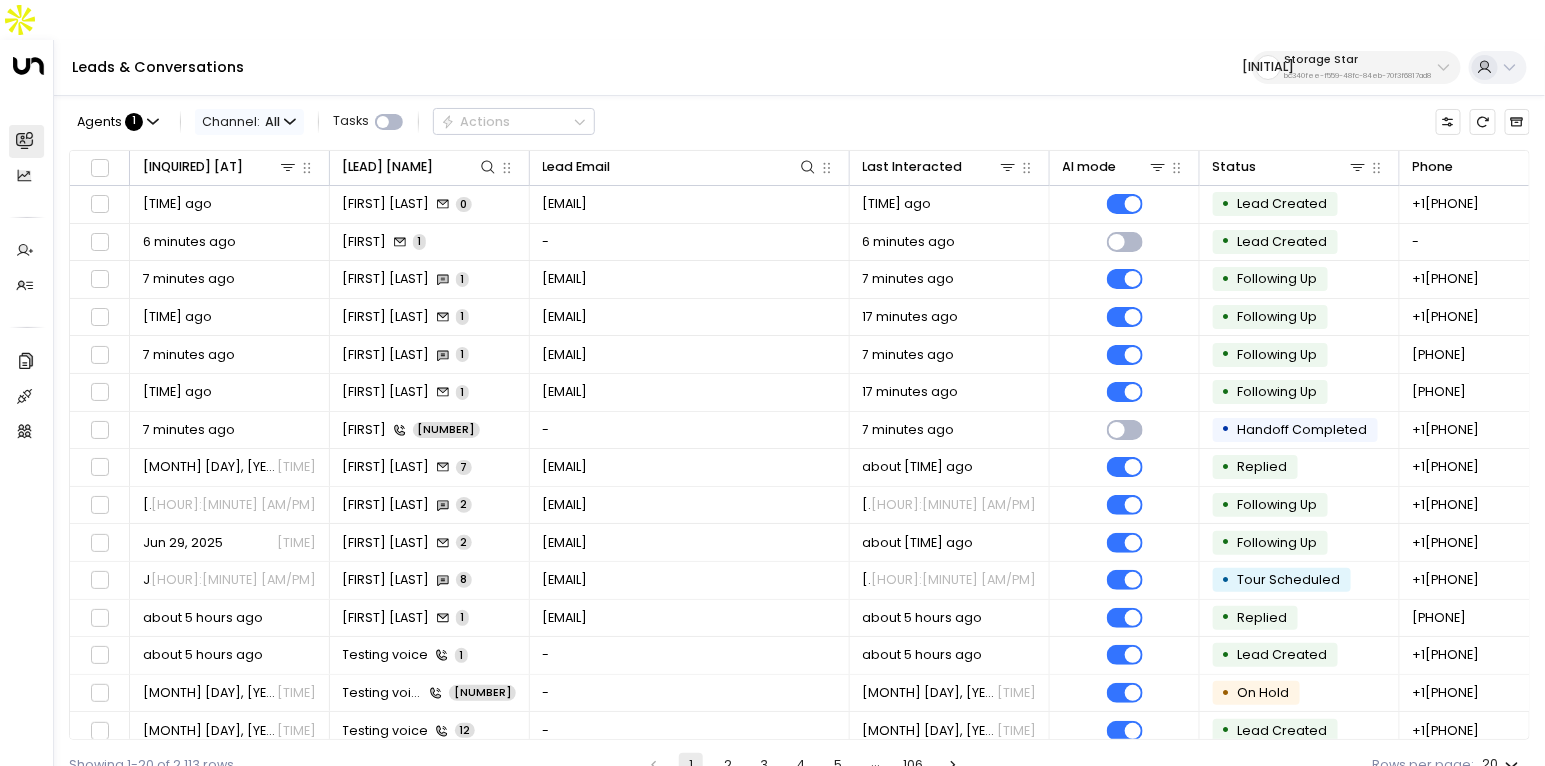 click on "Channel: All" at bounding box center (249, 121) 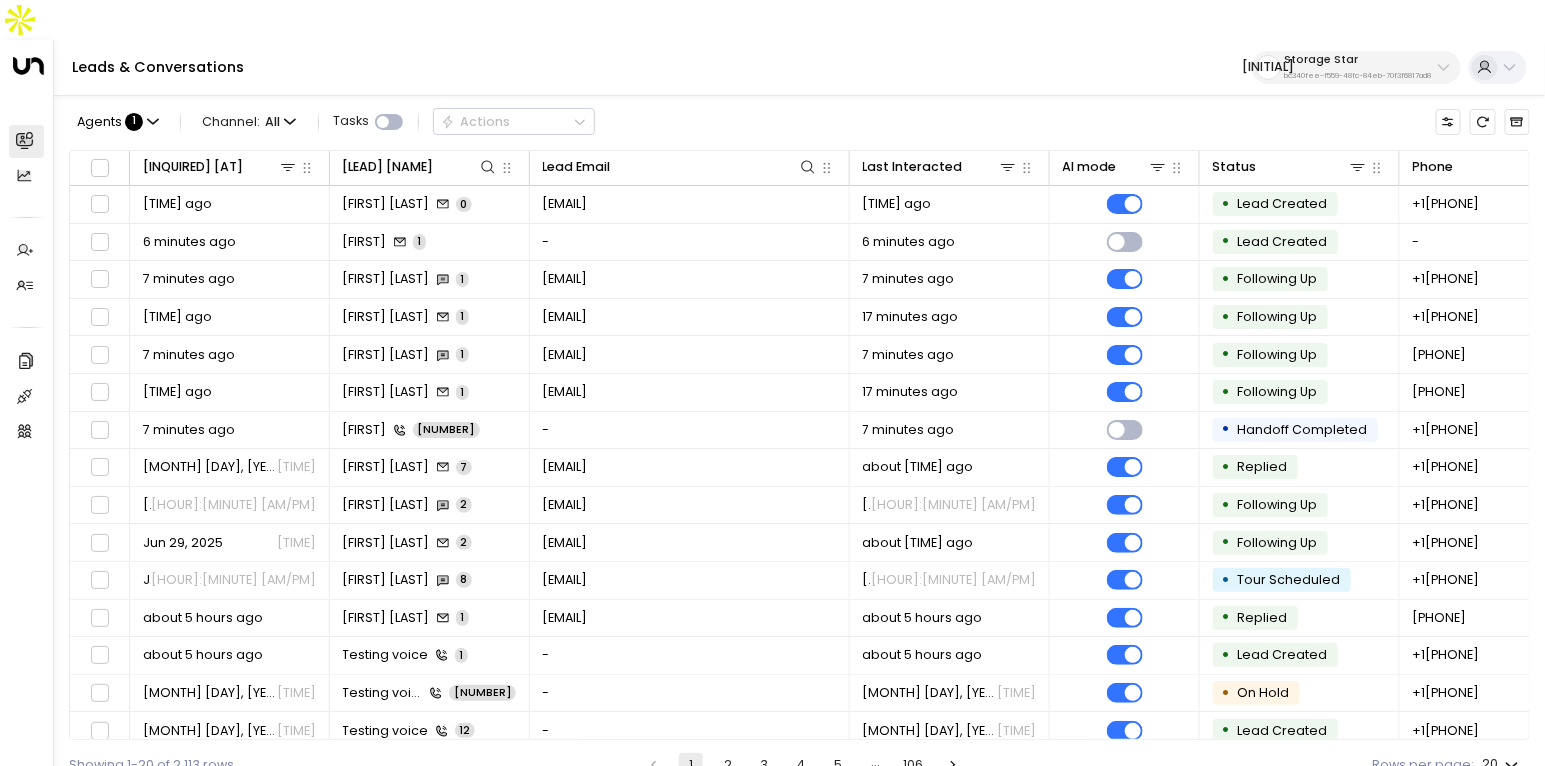 click on "All SMS Email WhatsApp Voice" at bounding box center [241, 147] 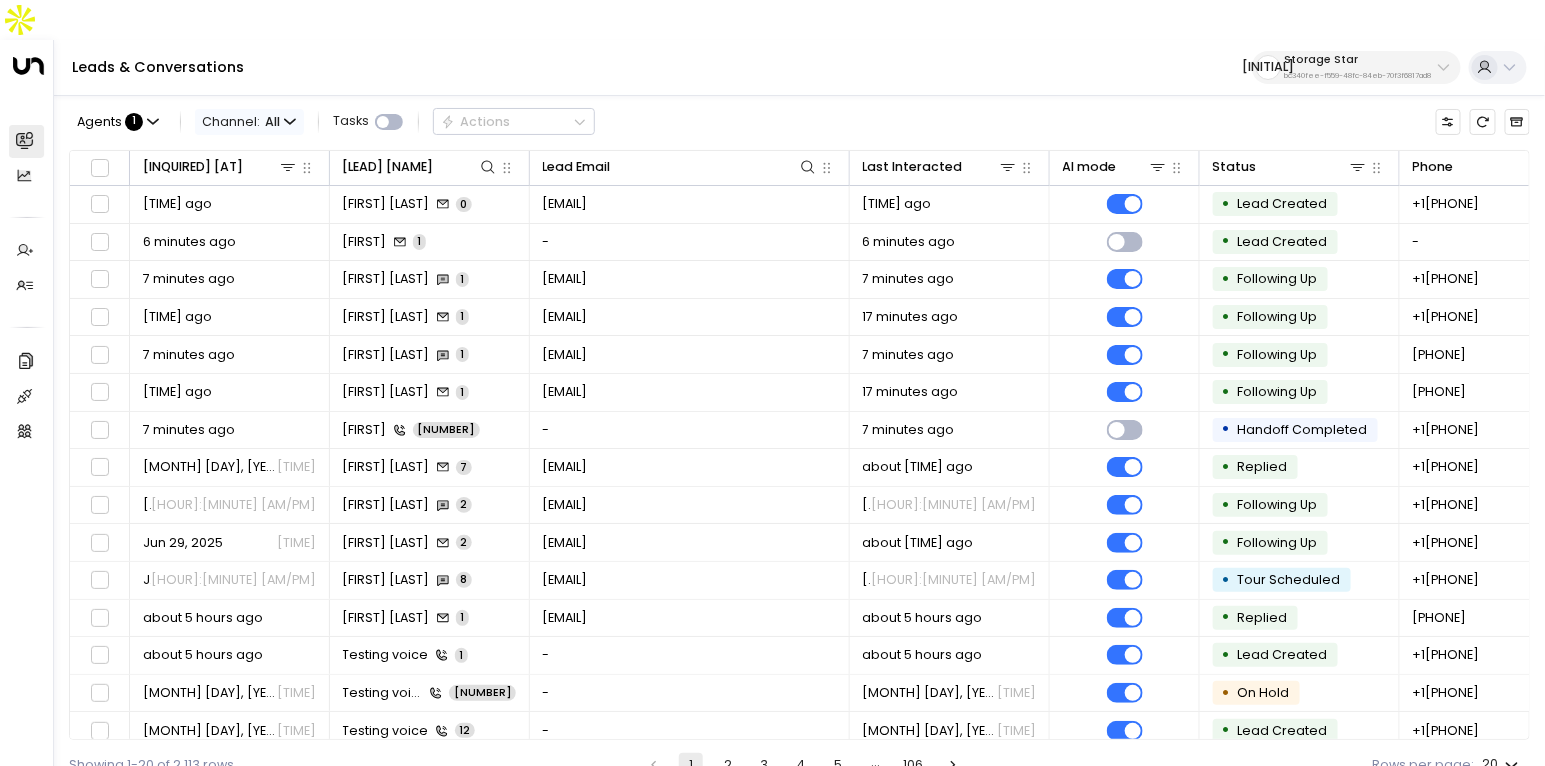 click on "Channel: All" at bounding box center [249, 121] 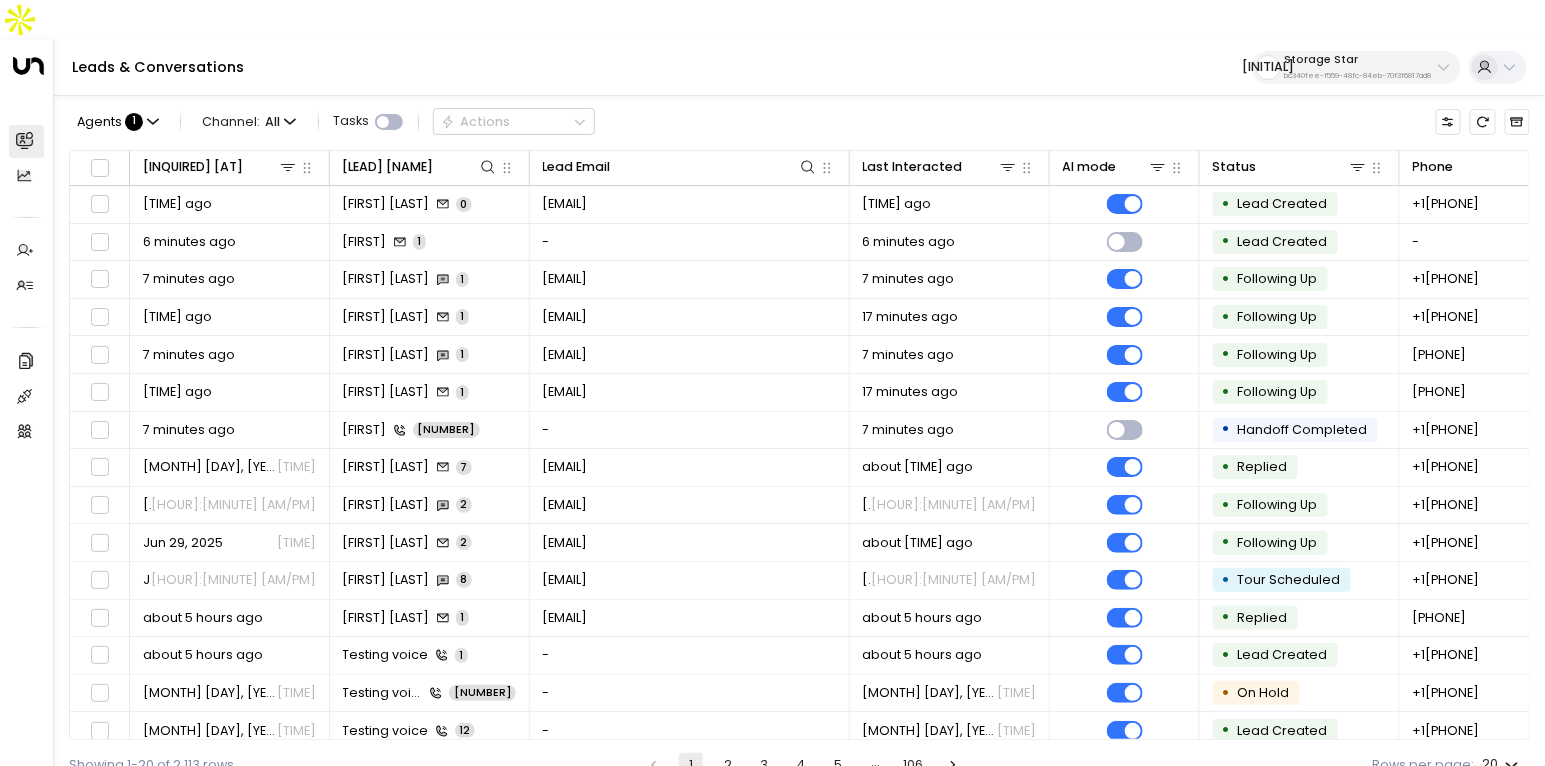 click on "SMS" at bounding box center (241, 110) 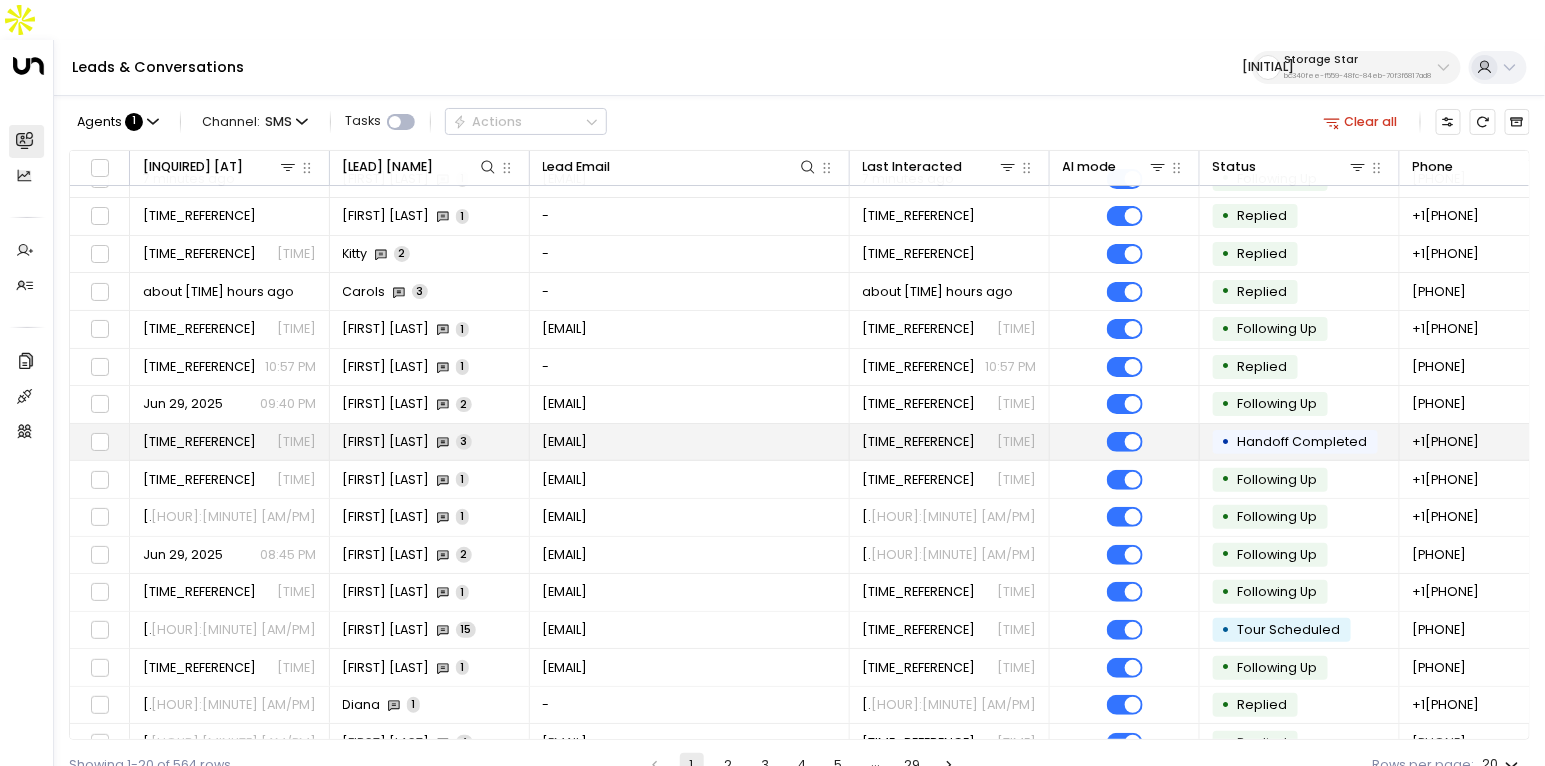 scroll, scrollTop: 76, scrollLeft: 0, axis: vertical 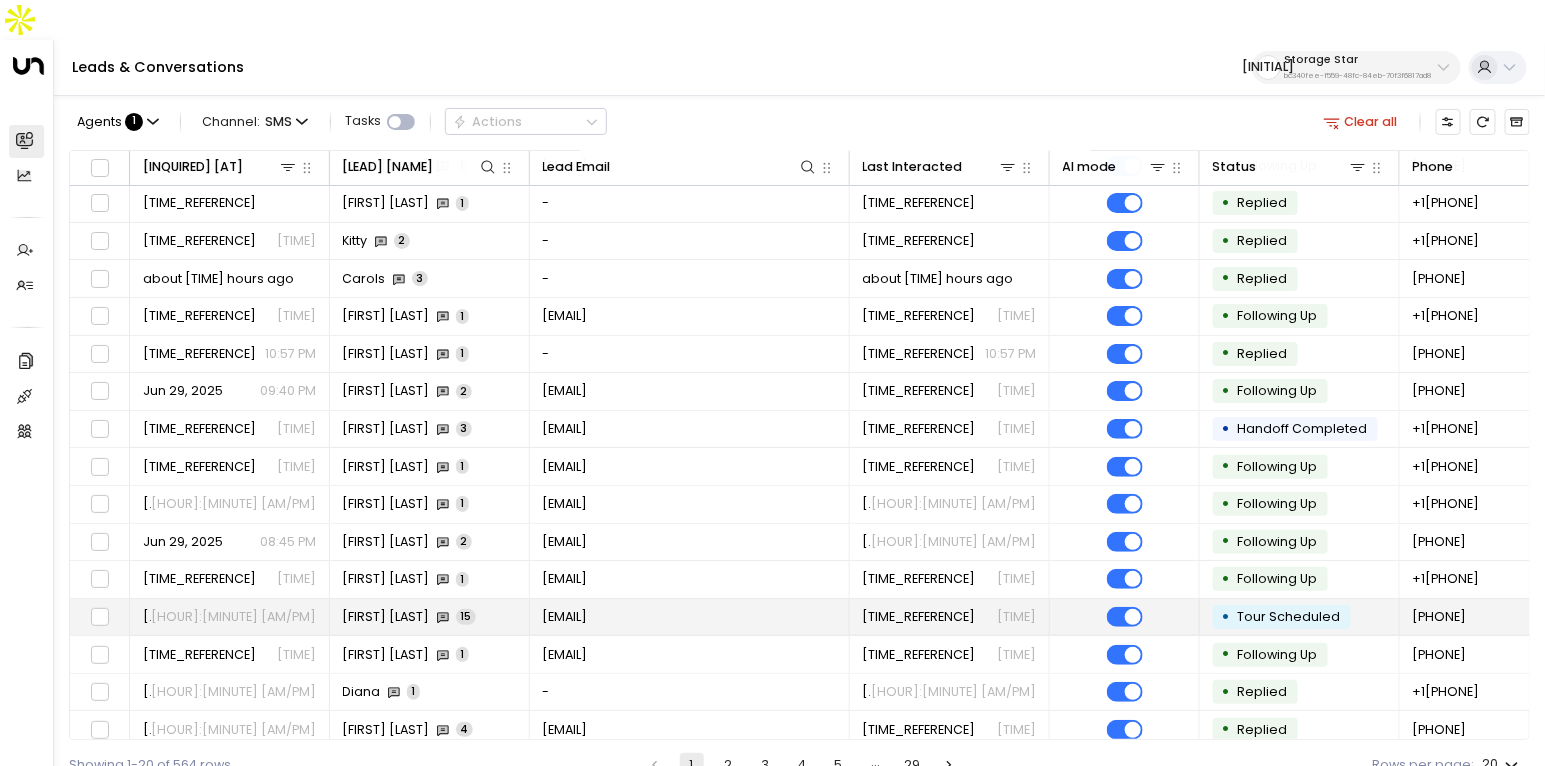 click on "Shannon Abernathy" at bounding box center [386, 617] 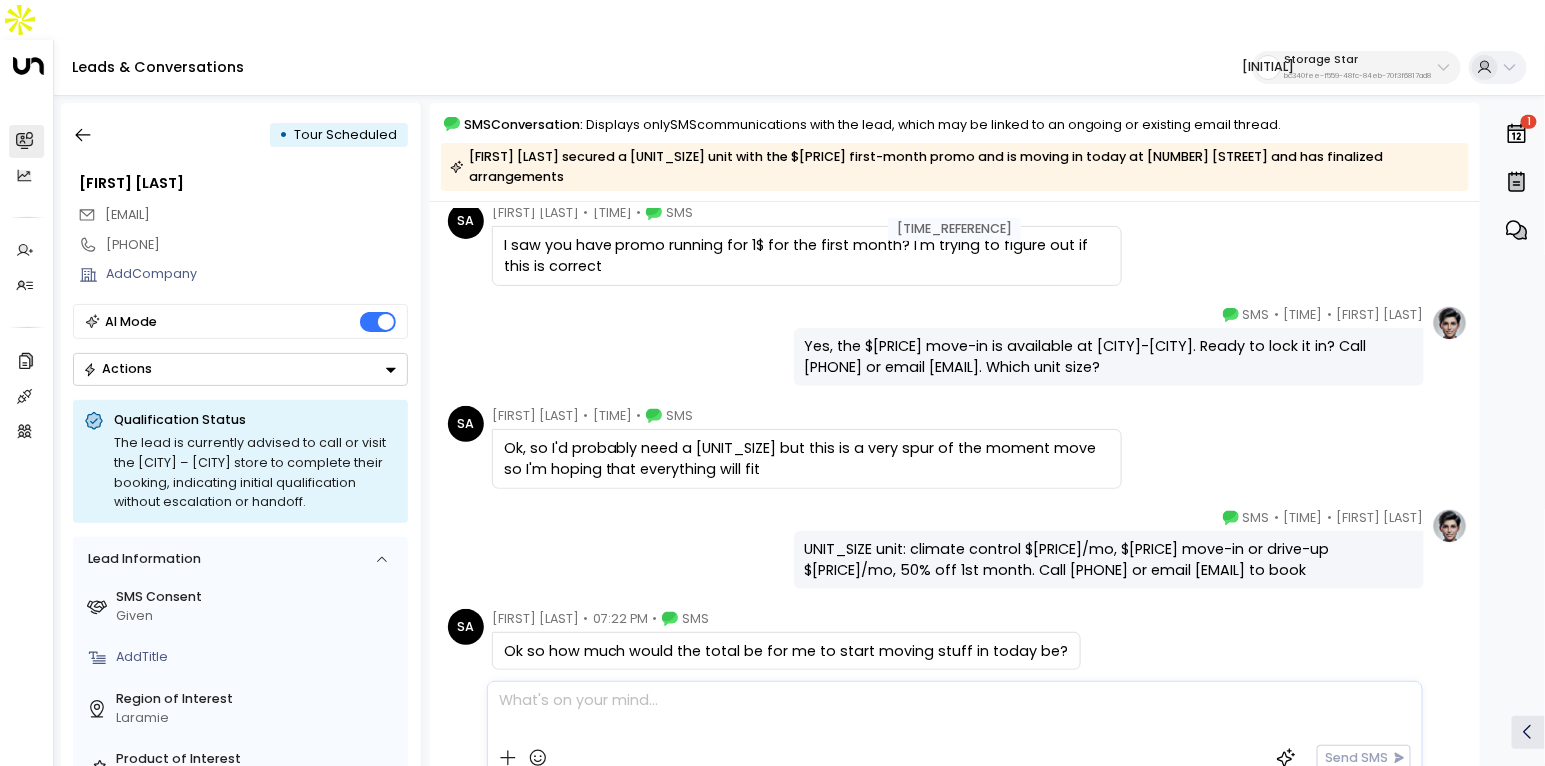 scroll, scrollTop: 0, scrollLeft: 0, axis: both 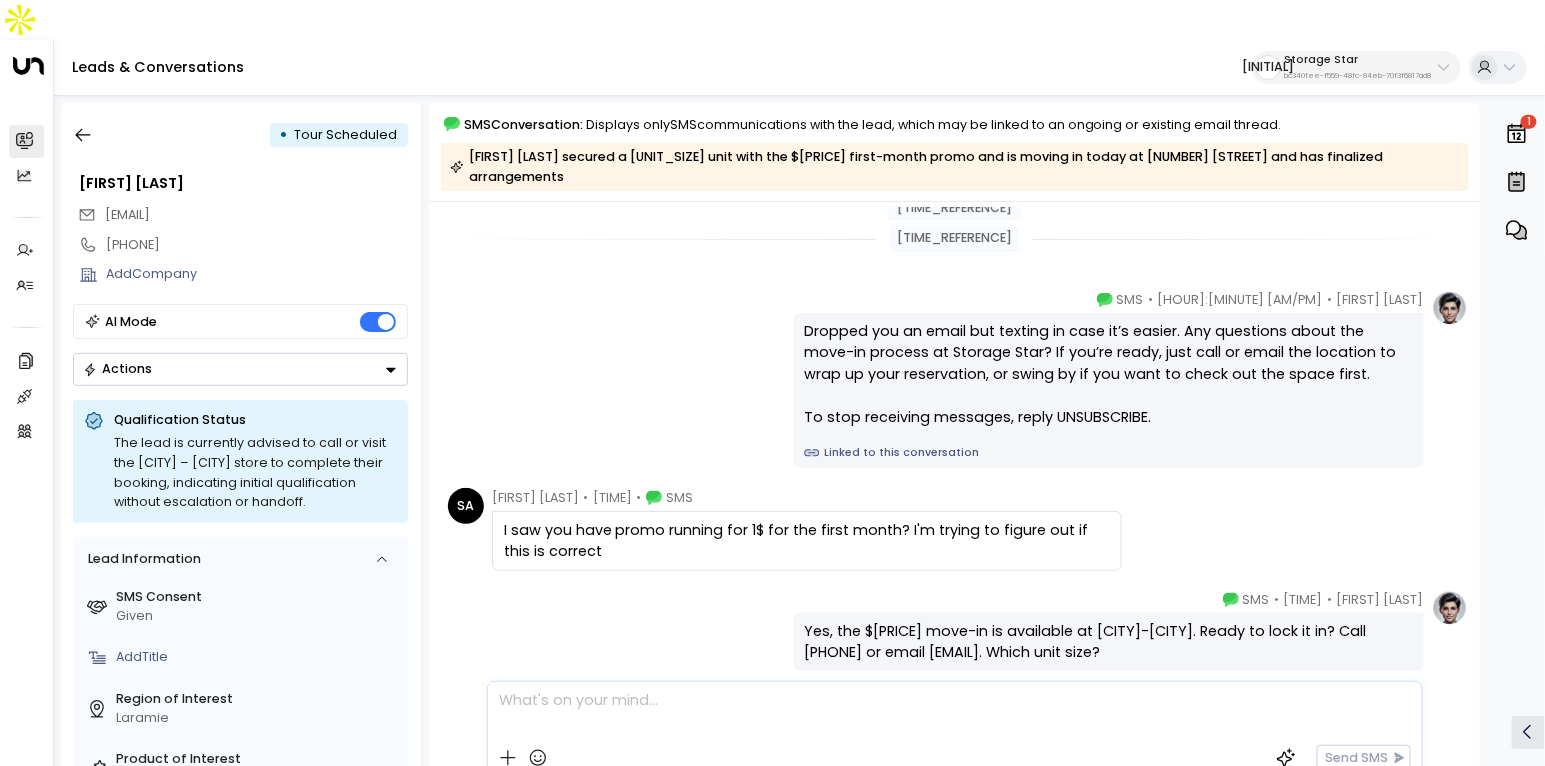 click on "Linked to this conversation" at bounding box center [1108, 453] 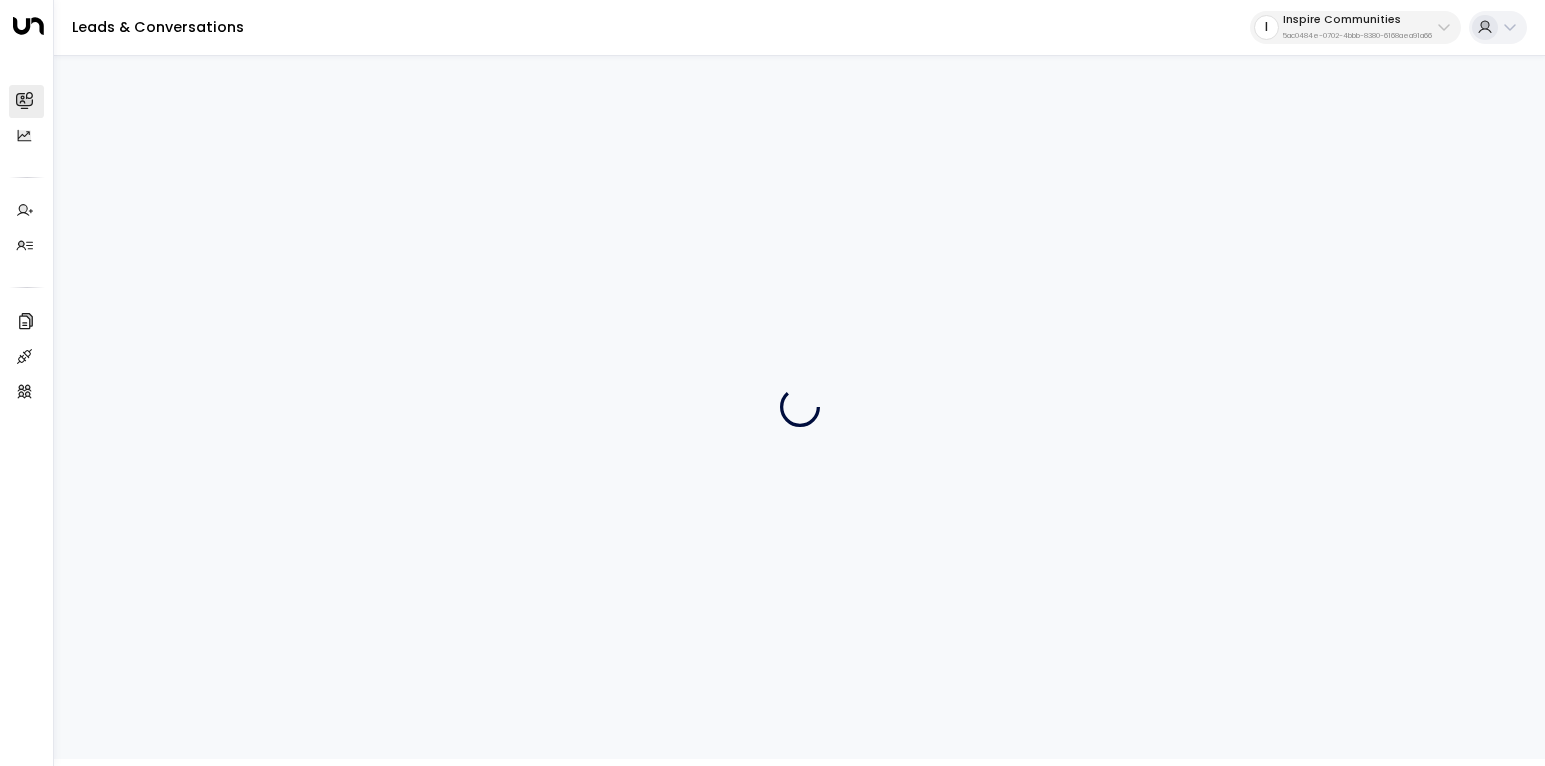 scroll, scrollTop: 0, scrollLeft: 0, axis: both 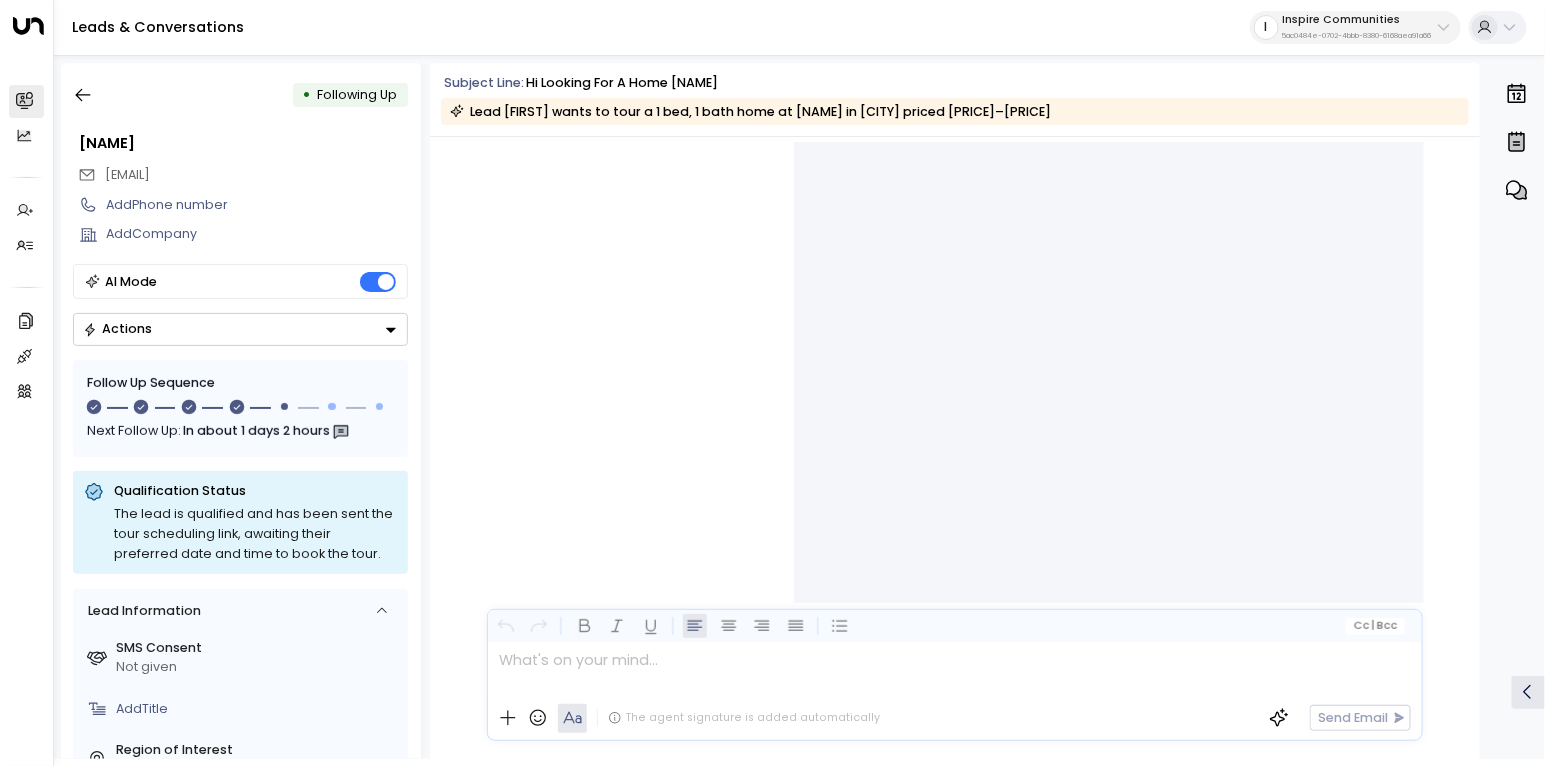 click on "5ac0484e-0702-4bbb-8380-6168aea91a66" at bounding box center (1357, 36) 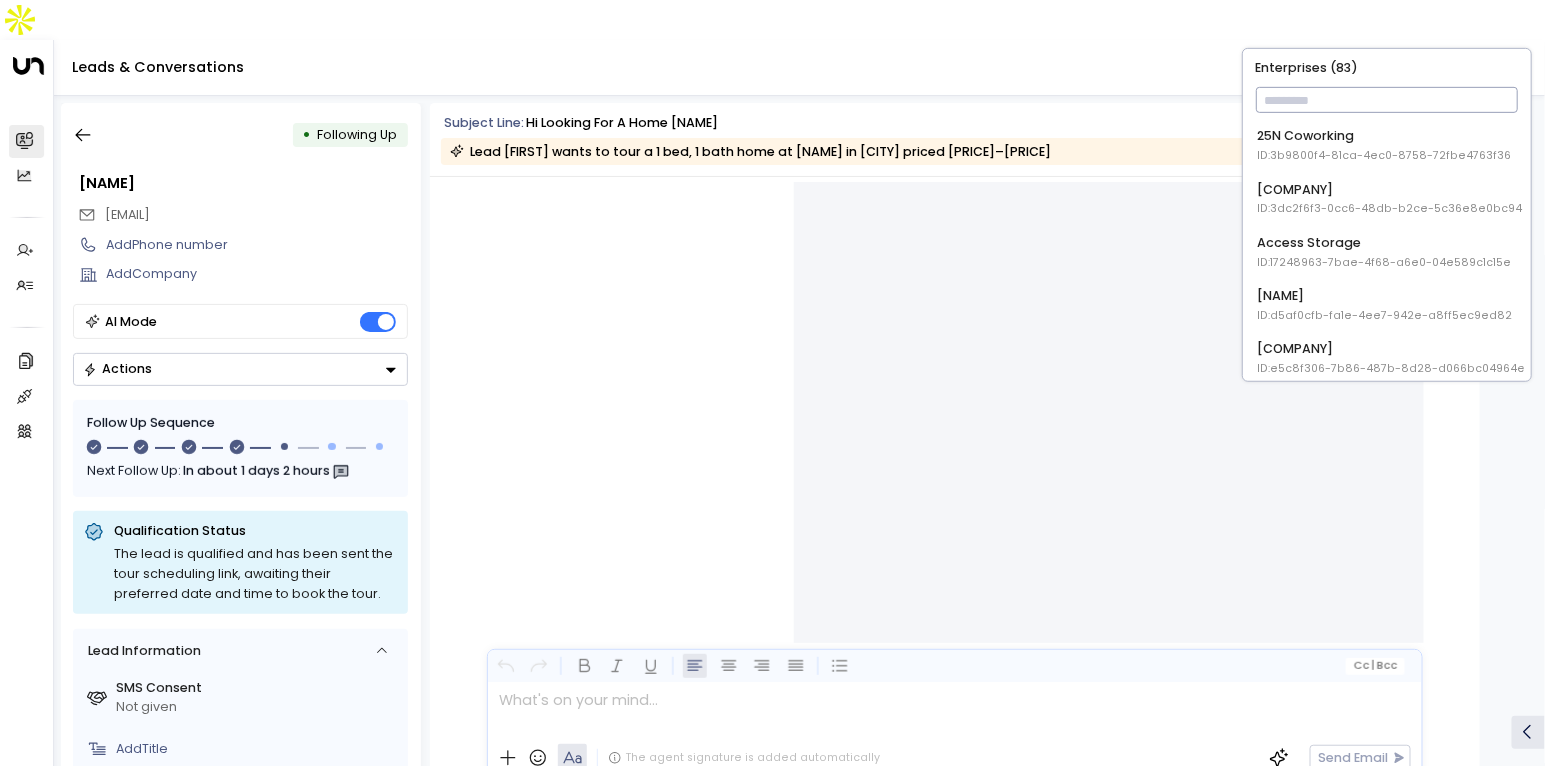 click at bounding box center (1387, 100) 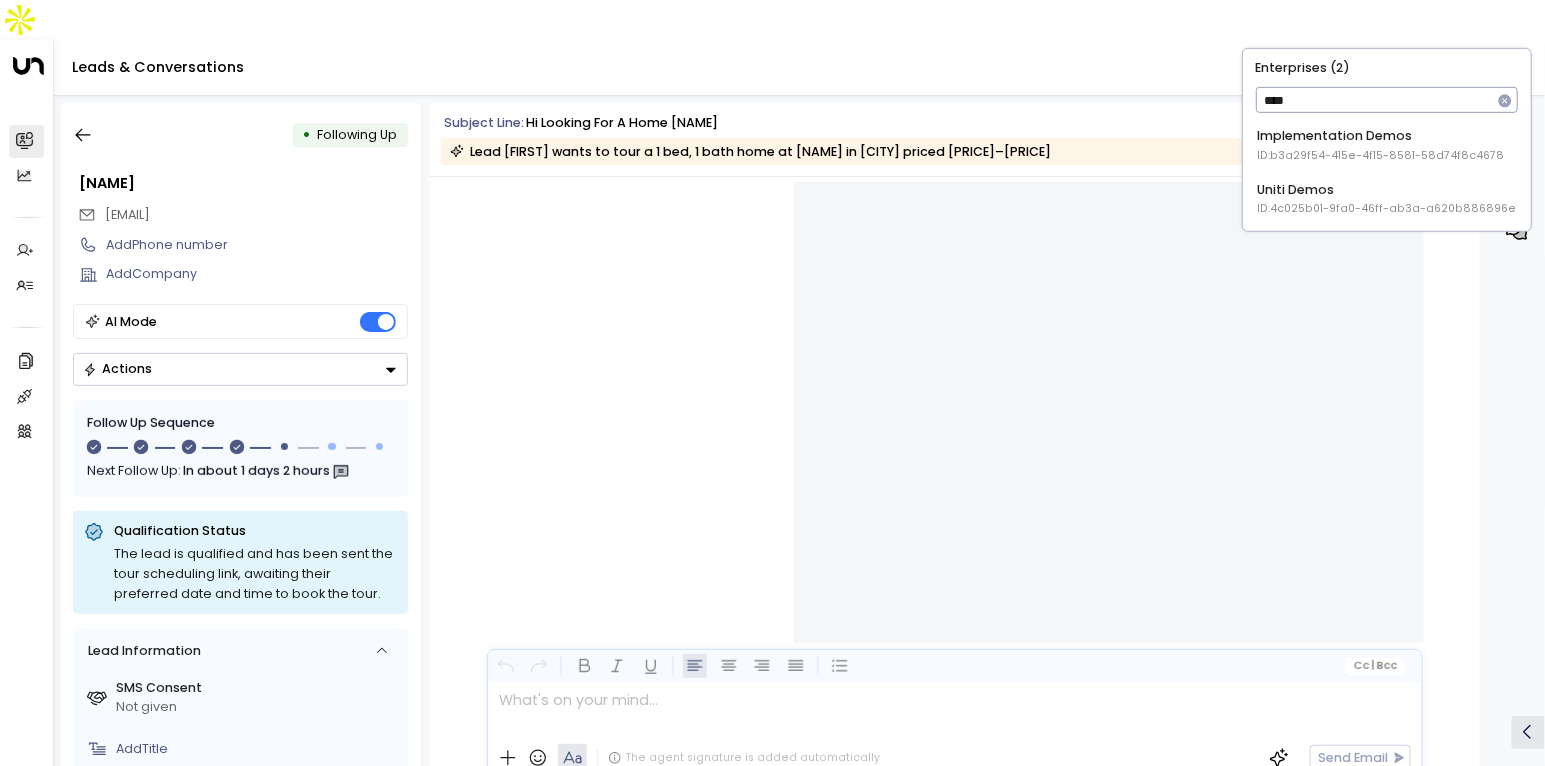 type on "****" 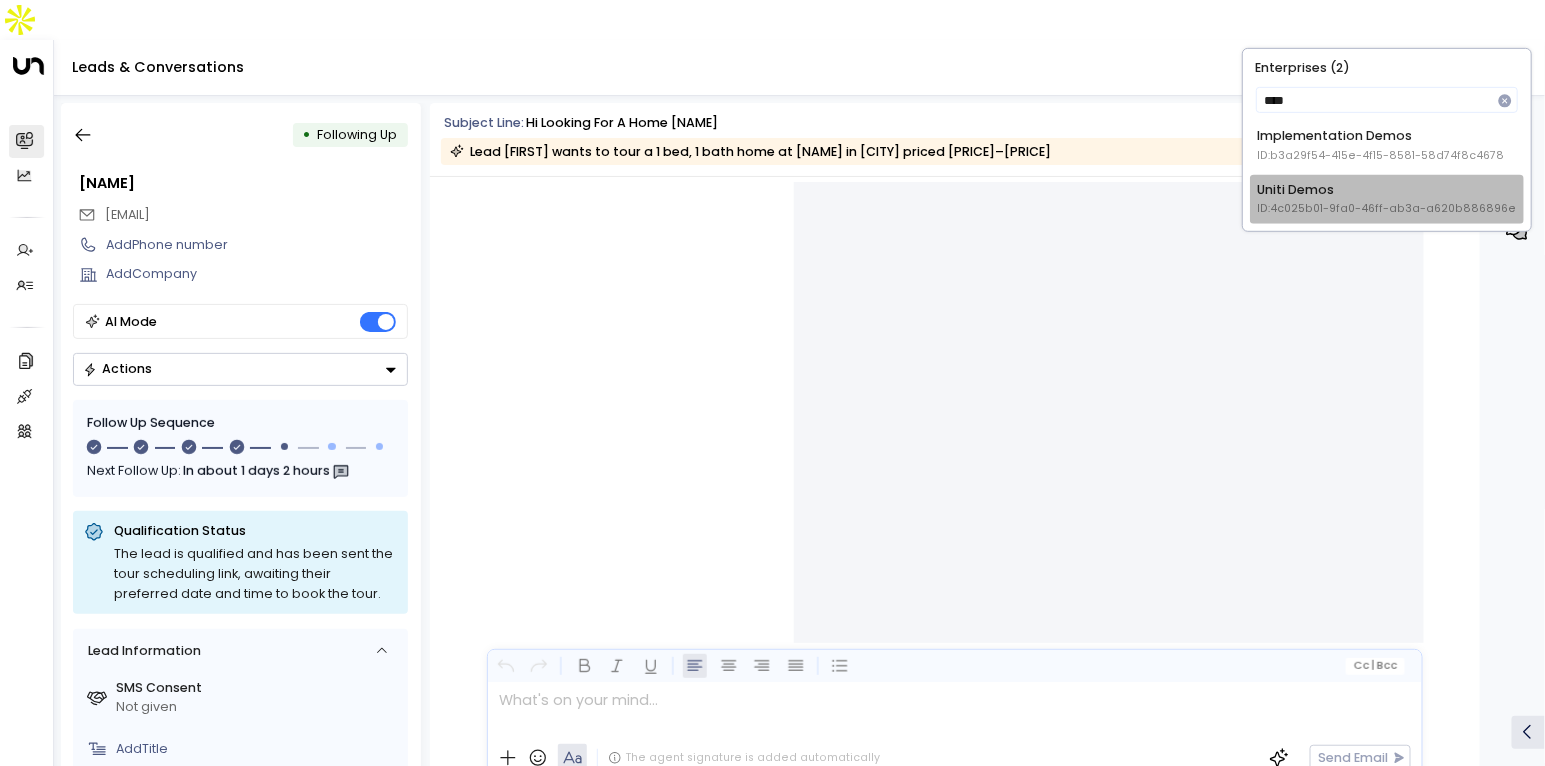 click on "Uniti Demos ID:  4c025b01-9fa0-46ff-ab3a-a620b886896e" at bounding box center [1387, 198] 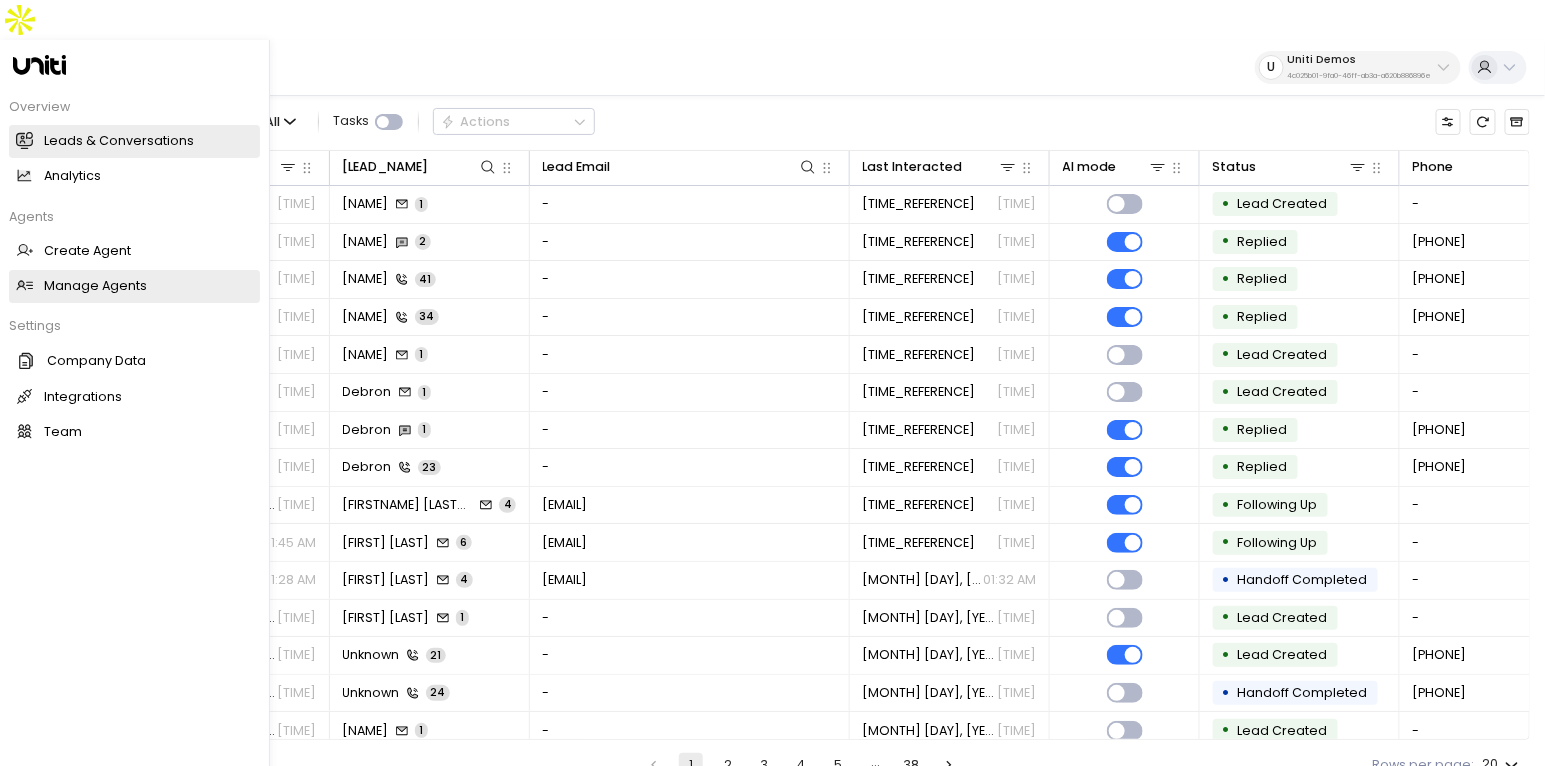 click on "Manage Agents" at bounding box center (95, 286) 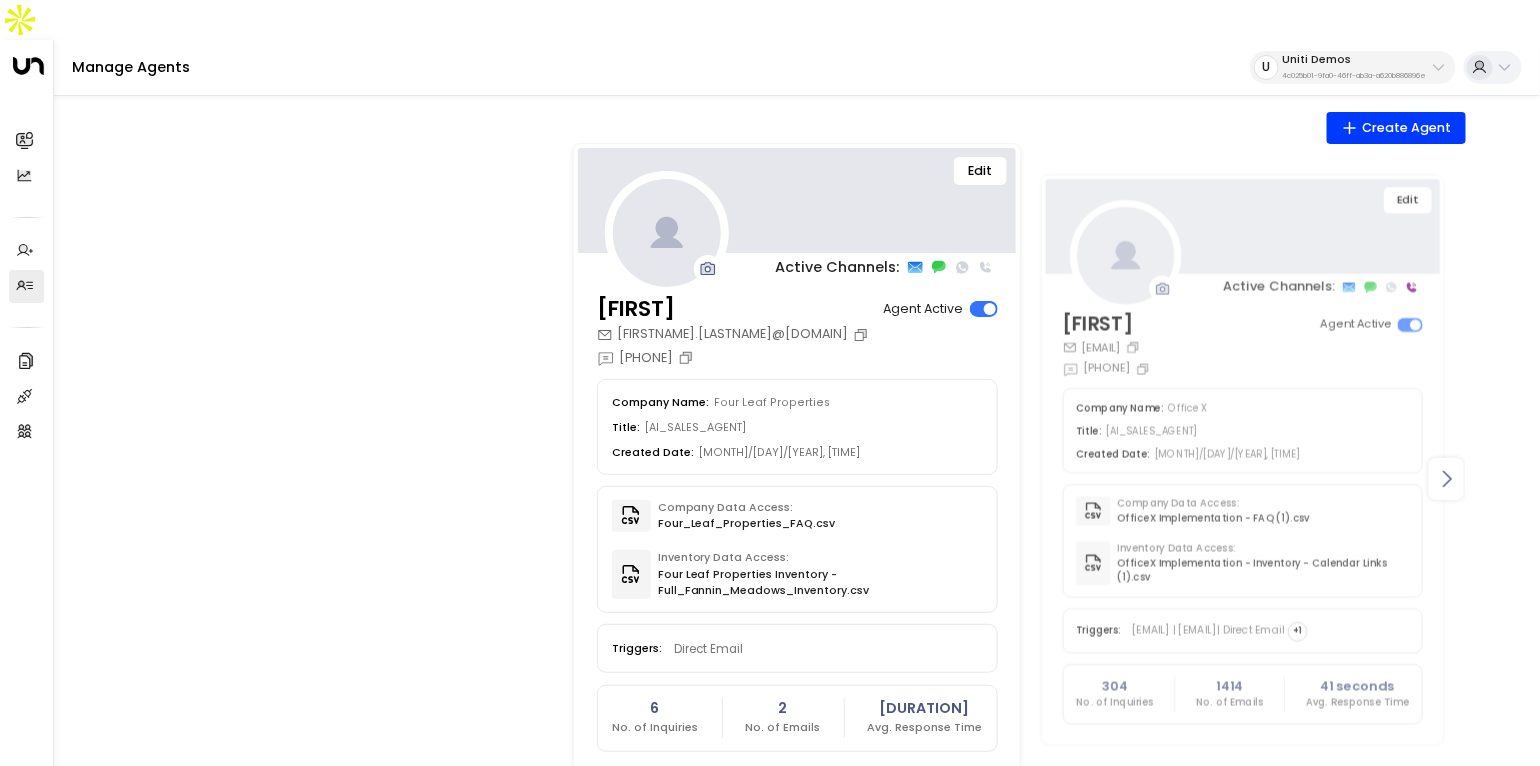 click at bounding box center (1447, 479) 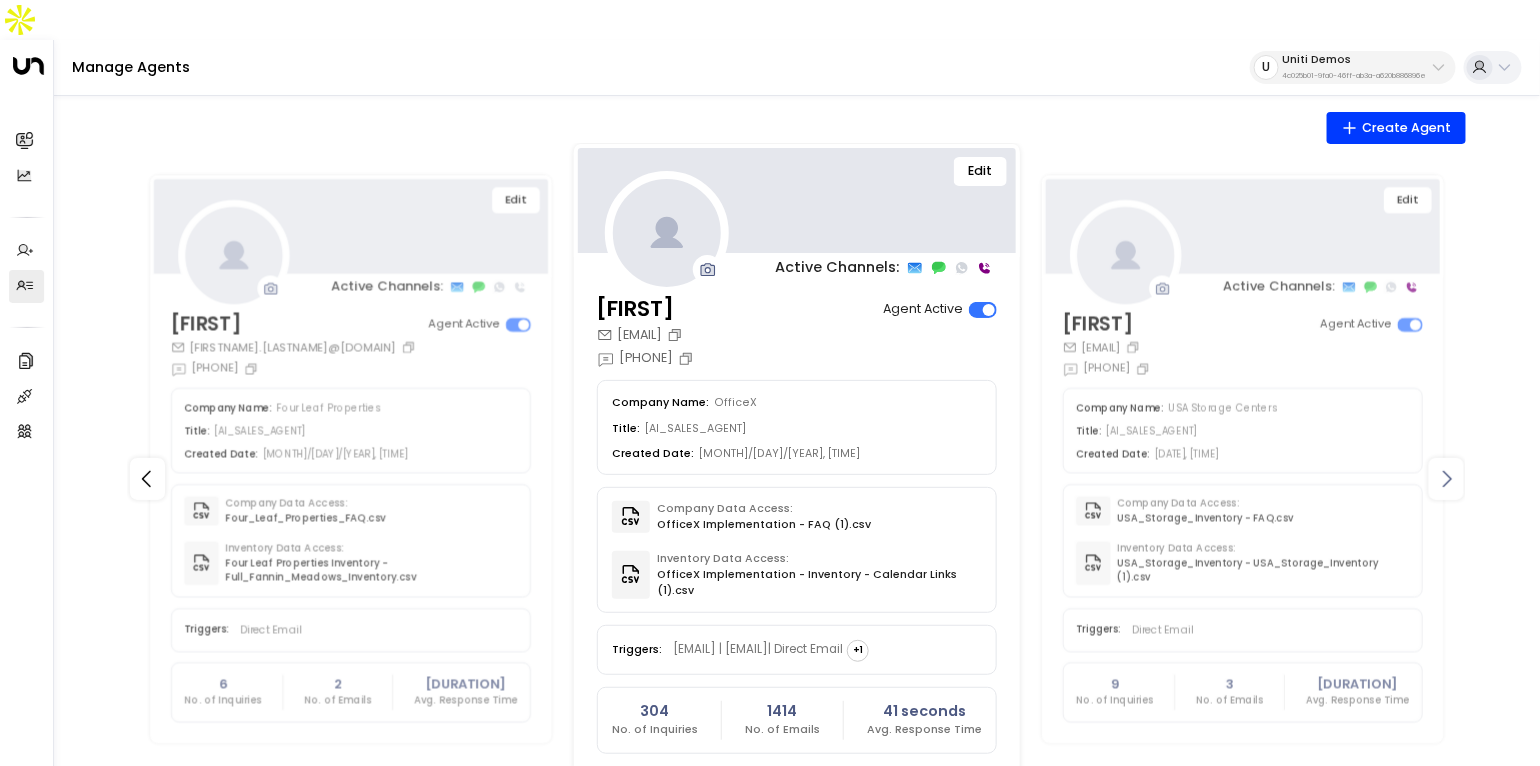 click at bounding box center [1447, 479] 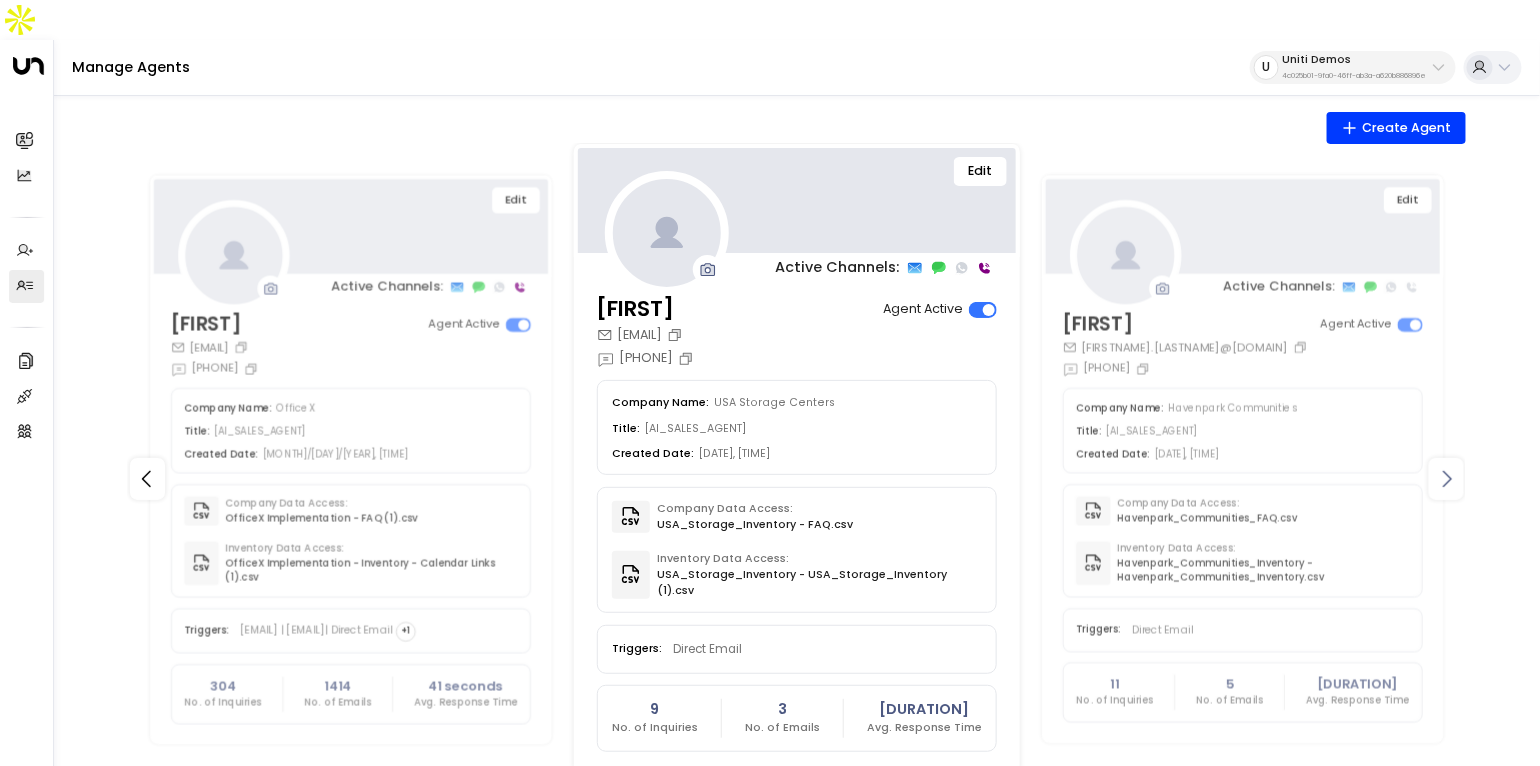 click at bounding box center [1447, 479] 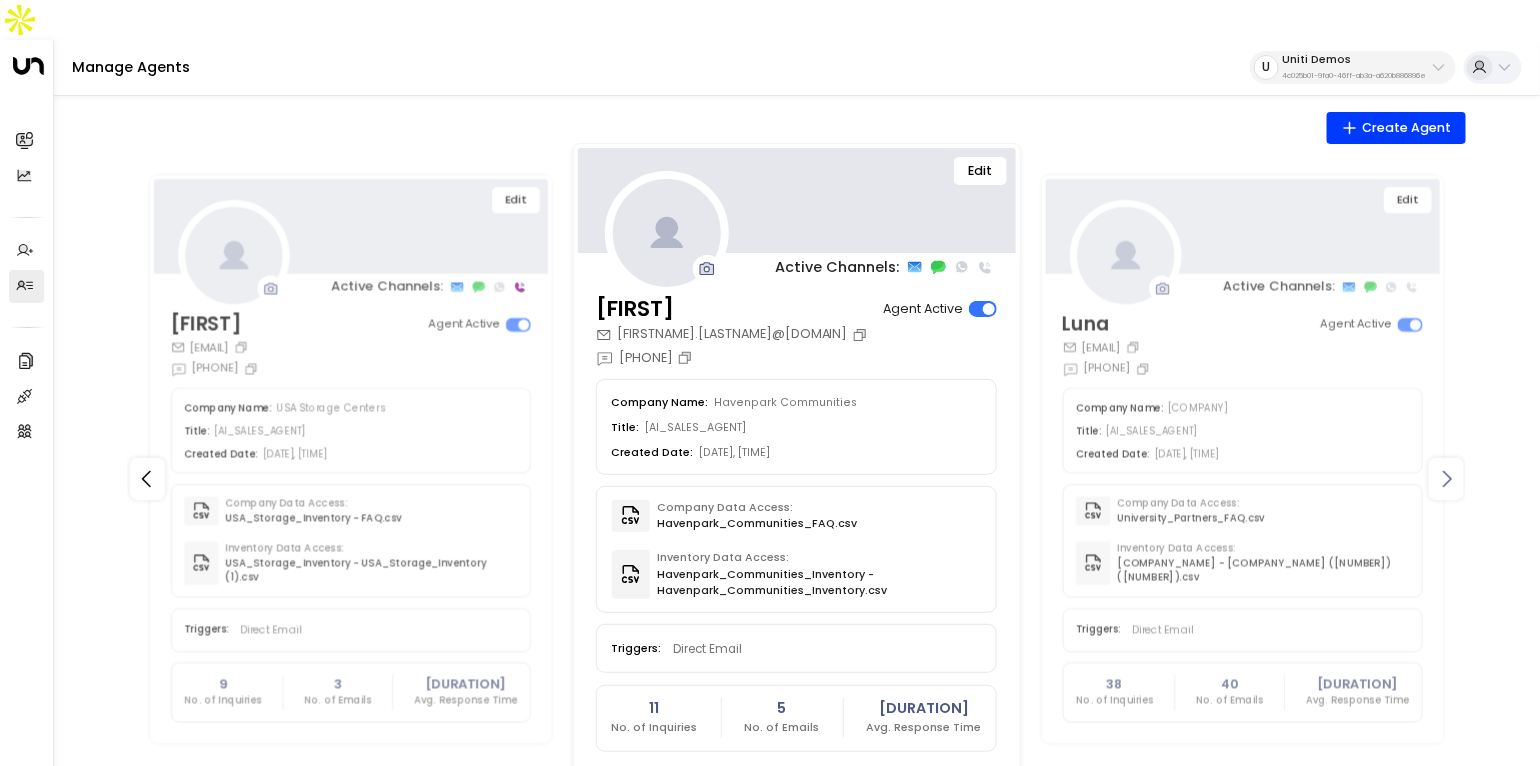 click at bounding box center (1447, 479) 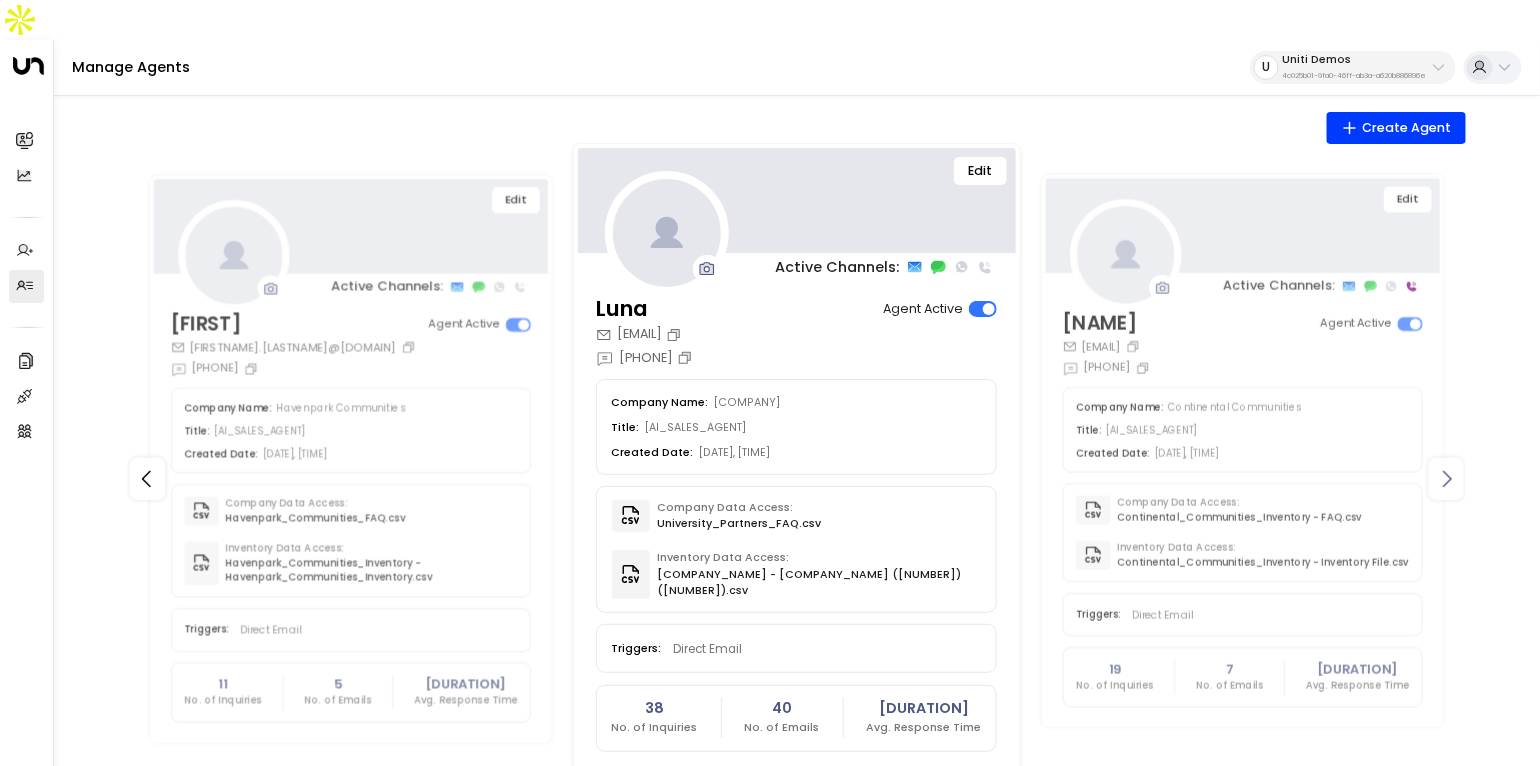 click at bounding box center (1446, 479) 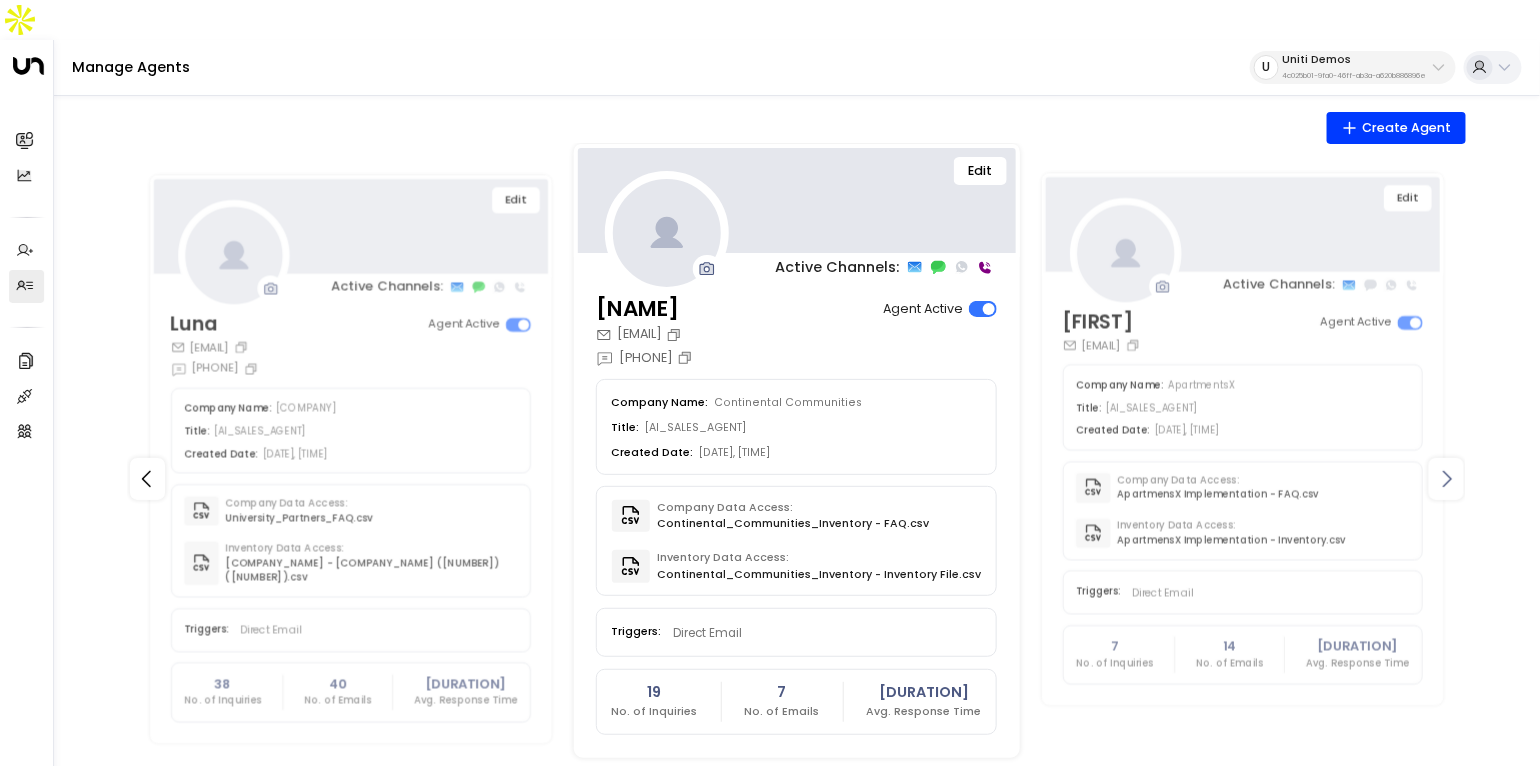 click at bounding box center (1447, 479) 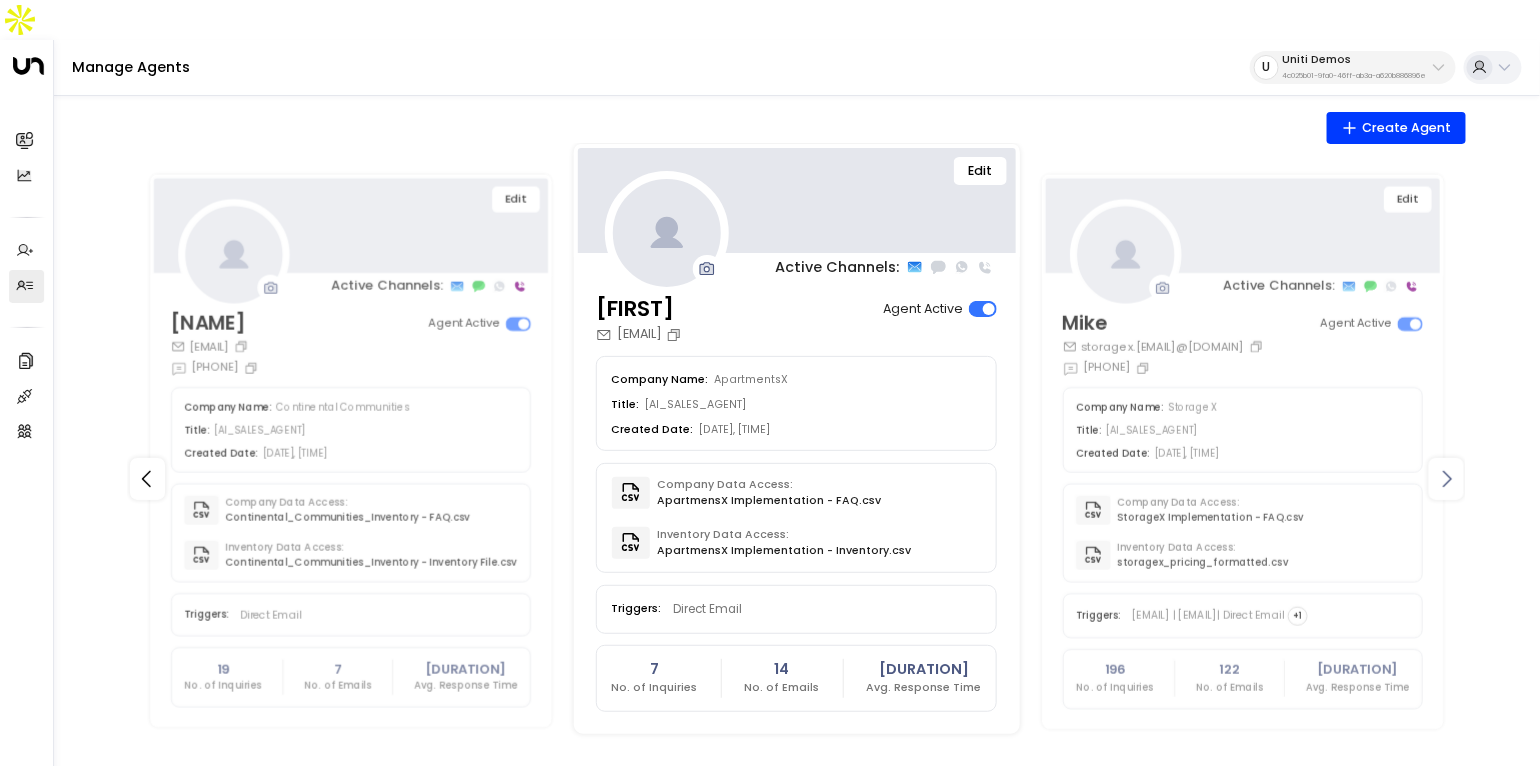 click at bounding box center (1447, 479) 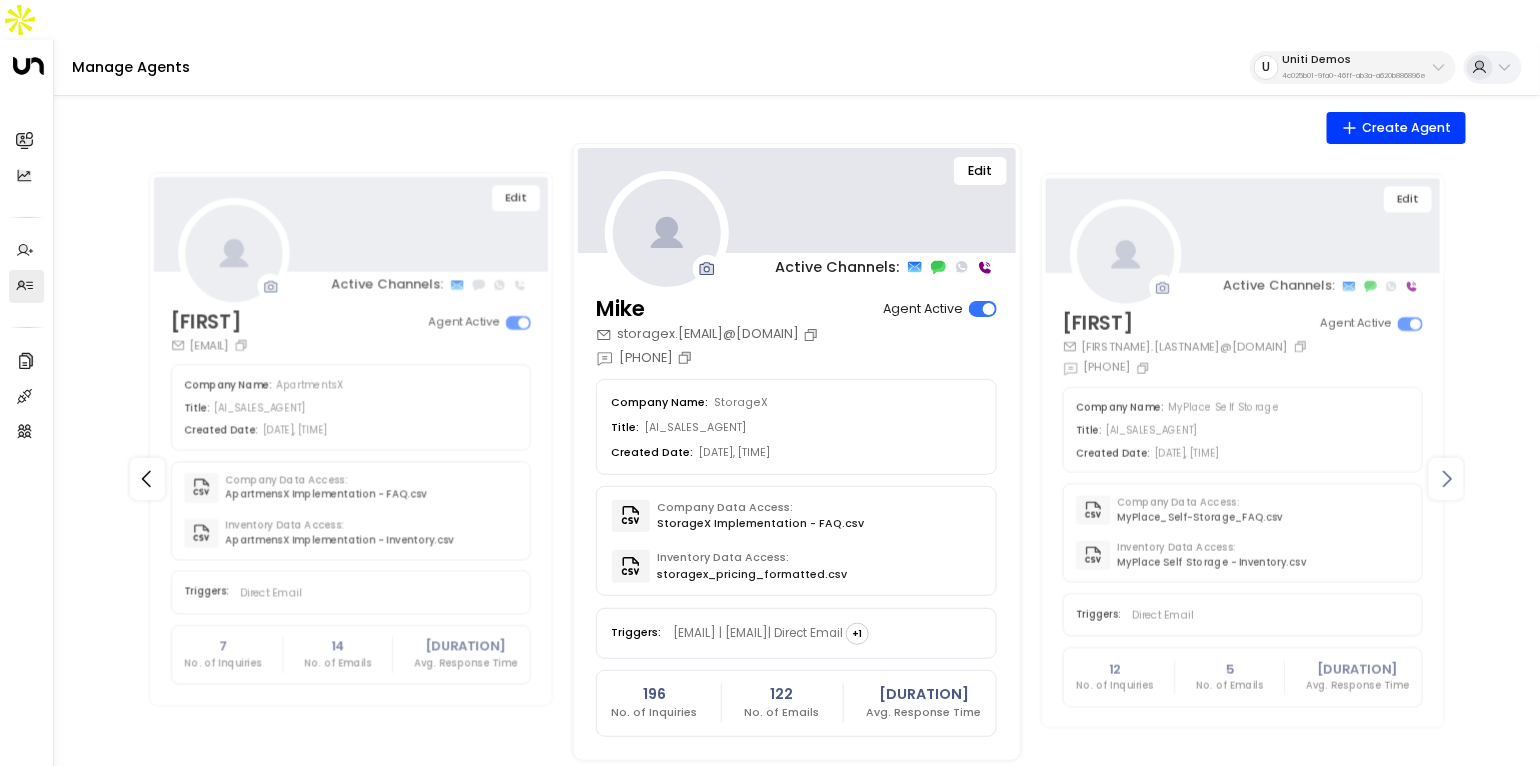 click at bounding box center (1447, 479) 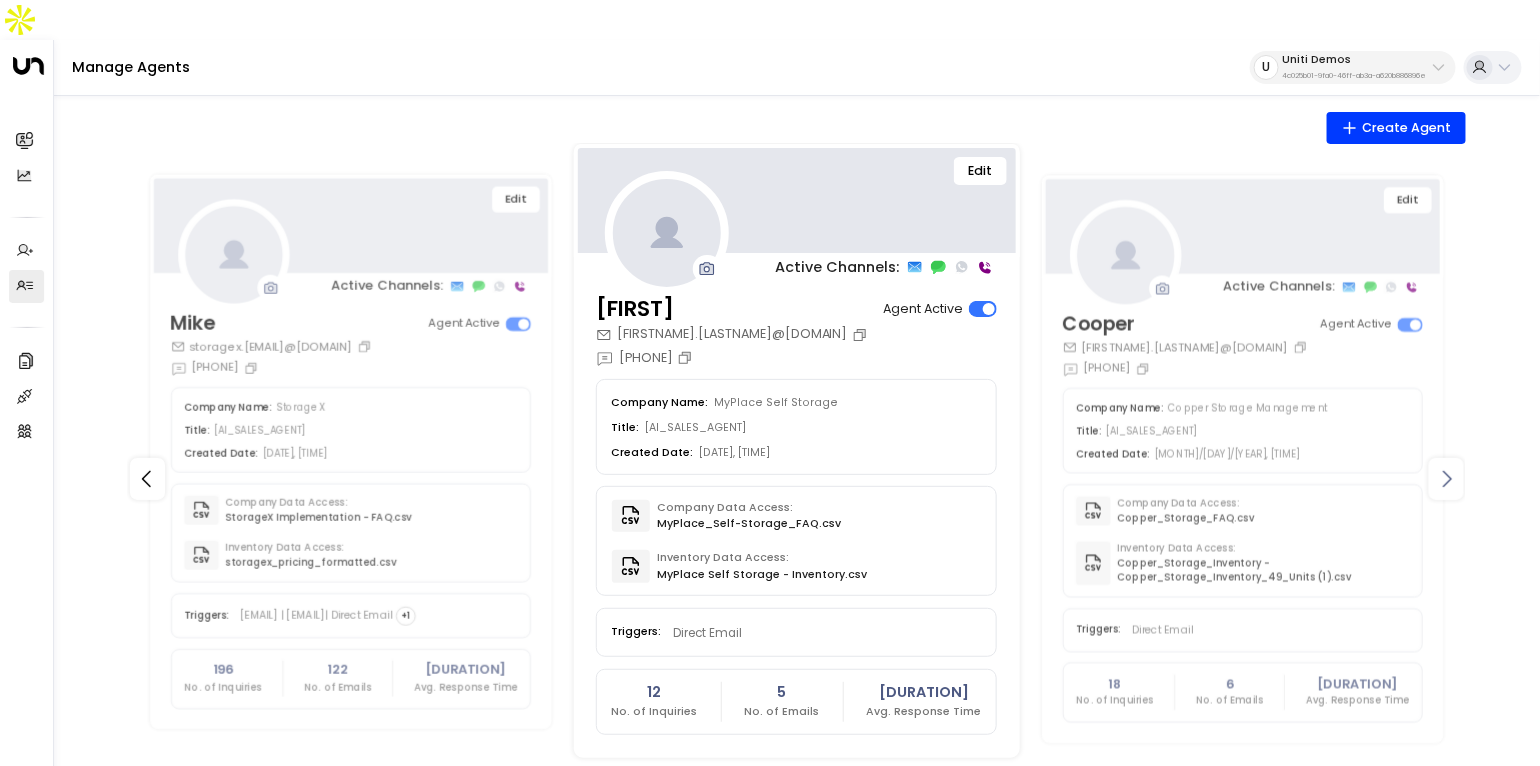 click at bounding box center [1447, 479] 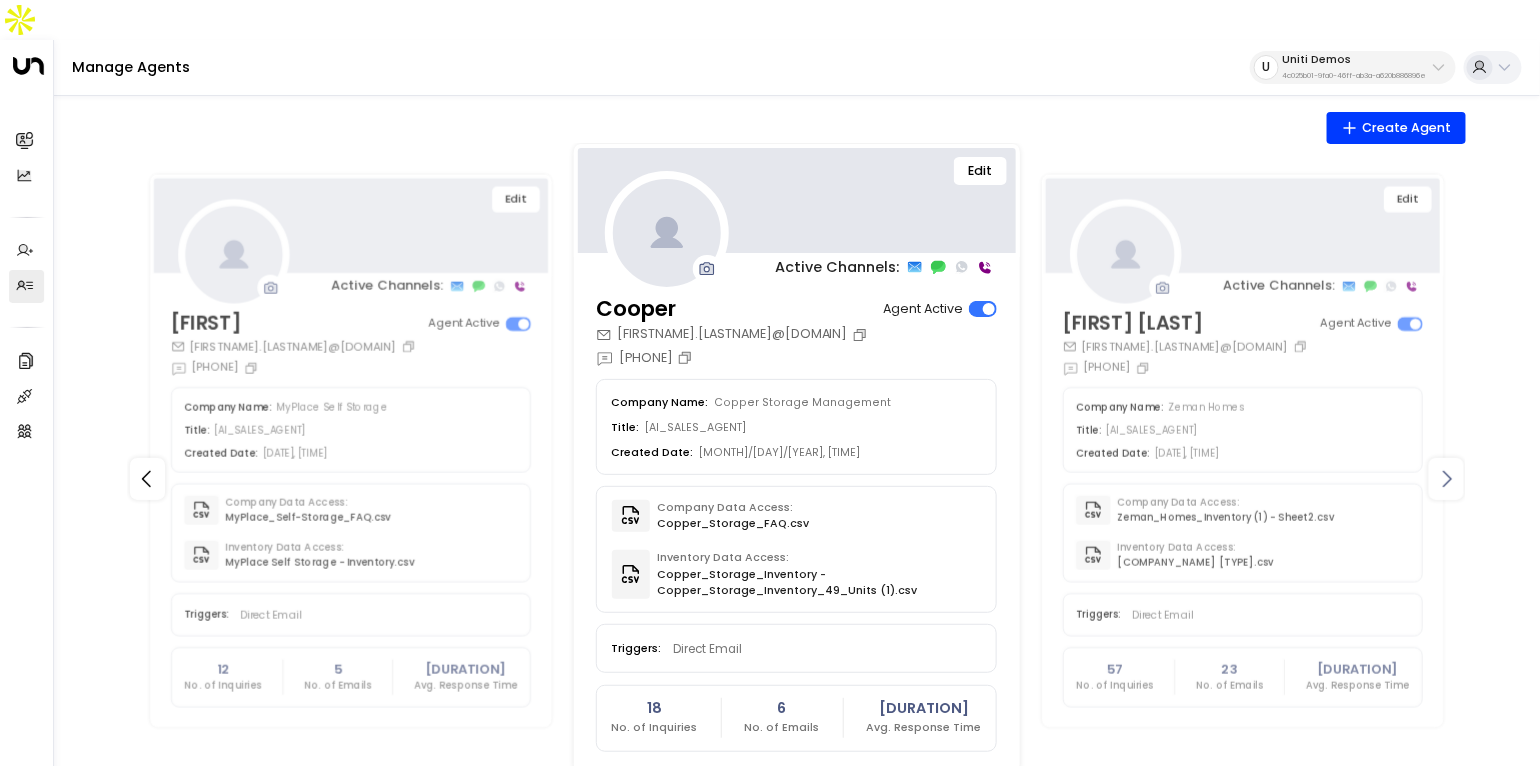click at bounding box center (1447, 479) 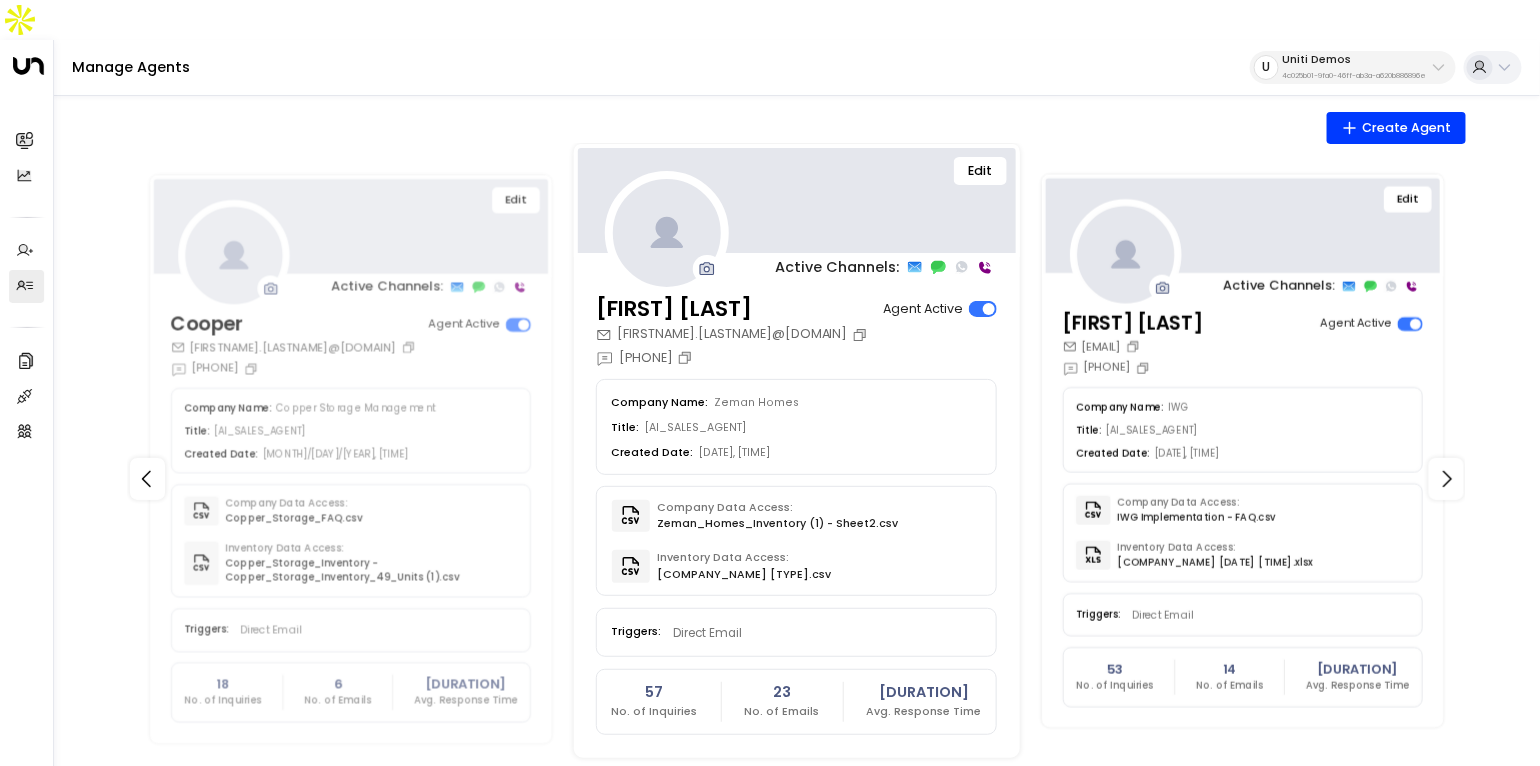 drag, startPoint x: 1437, startPoint y: 449, endPoint x: 1422, endPoint y: 402, distance: 49.335587 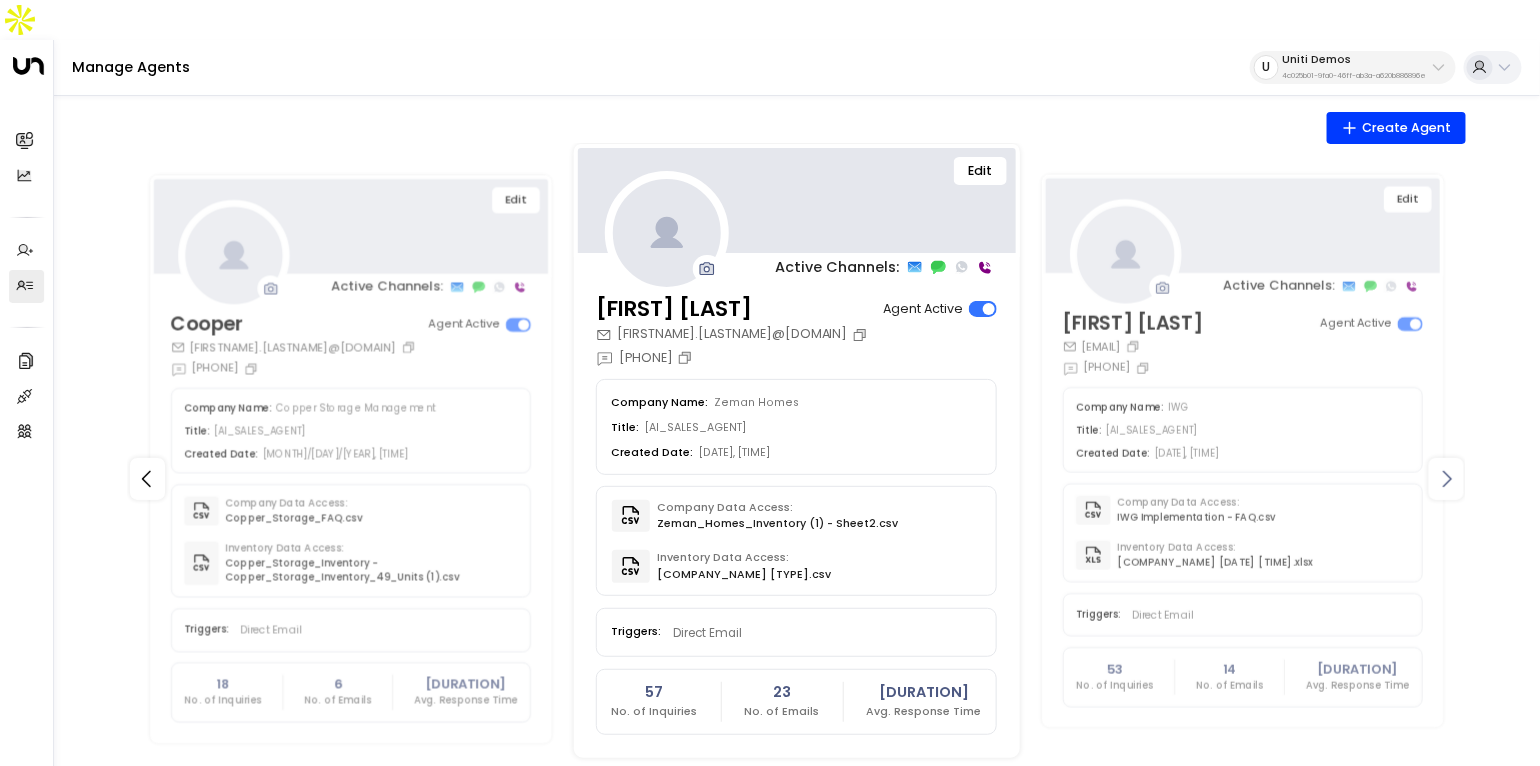 click at bounding box center [1446, 479] 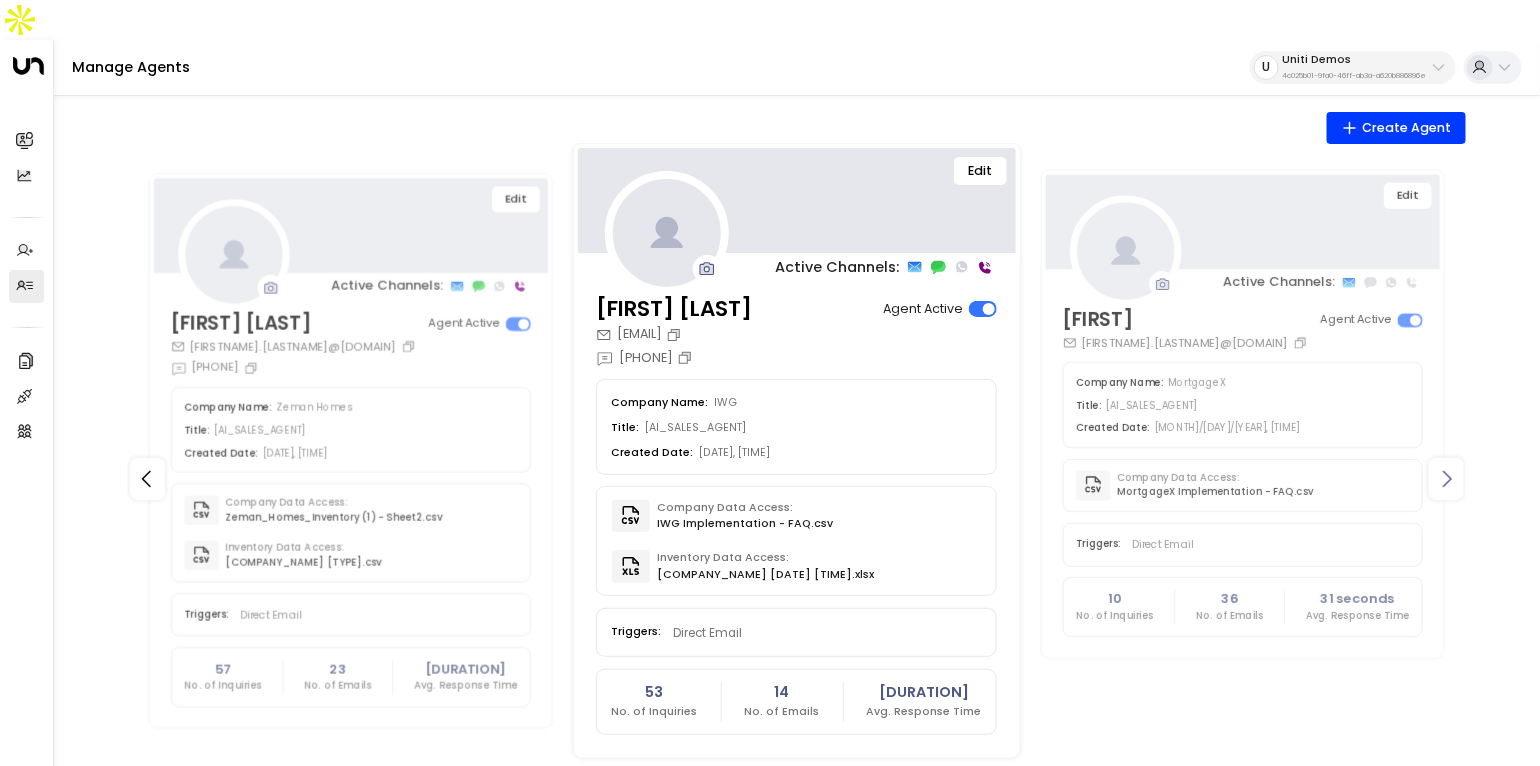 click at bounding box center (1446, 479) 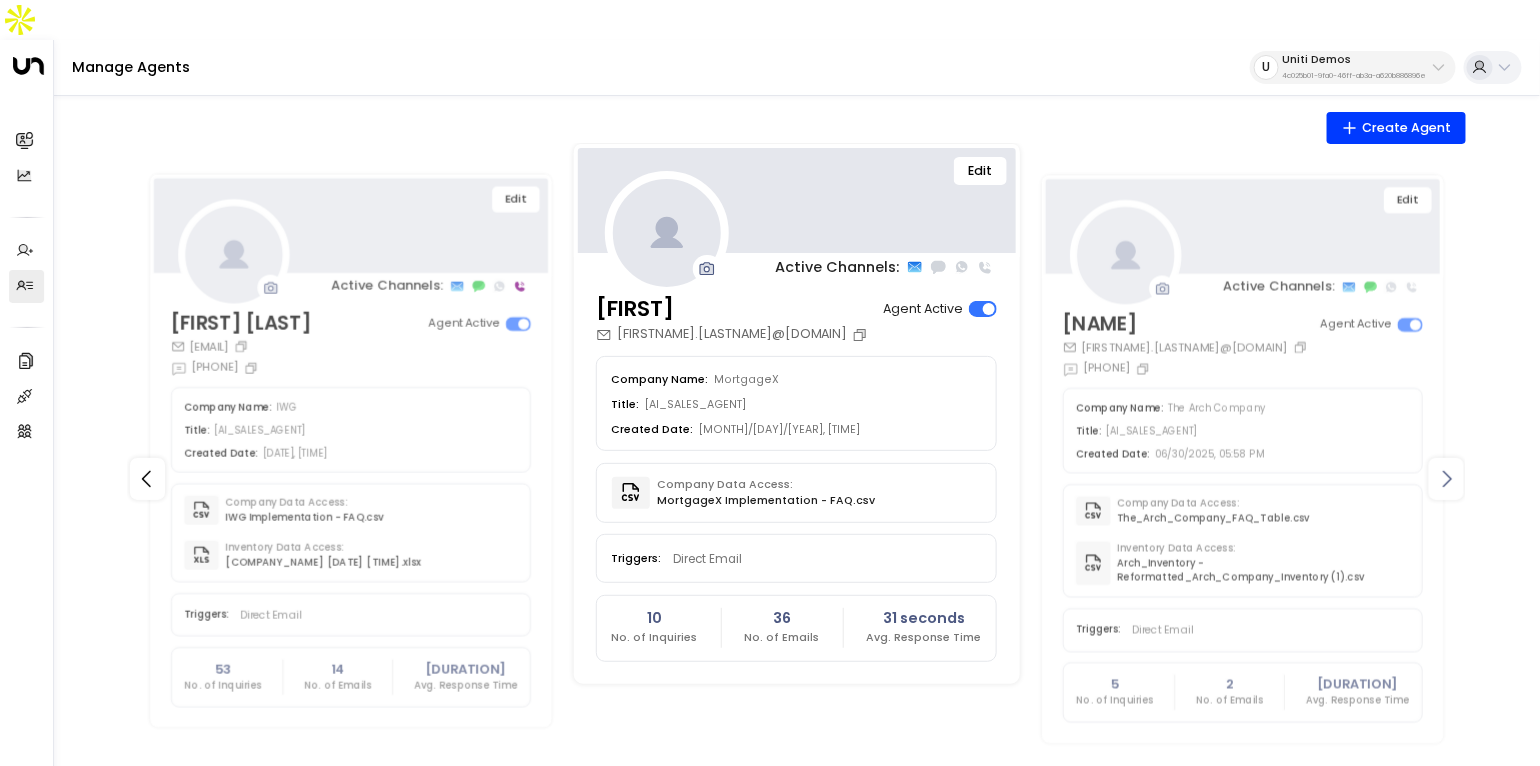 click at bounding box center (1446, 479) 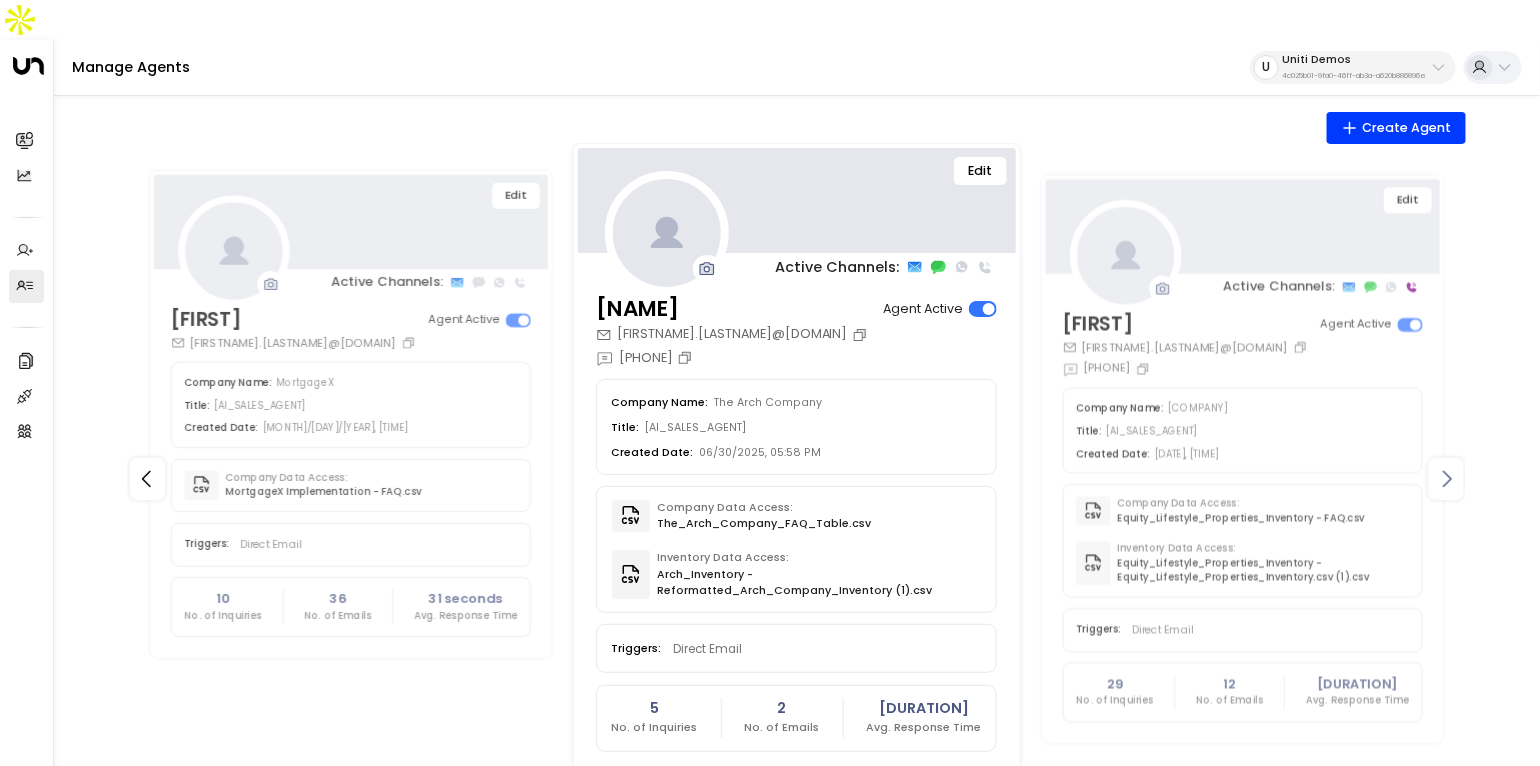 click at bounding box center [1446, 479] 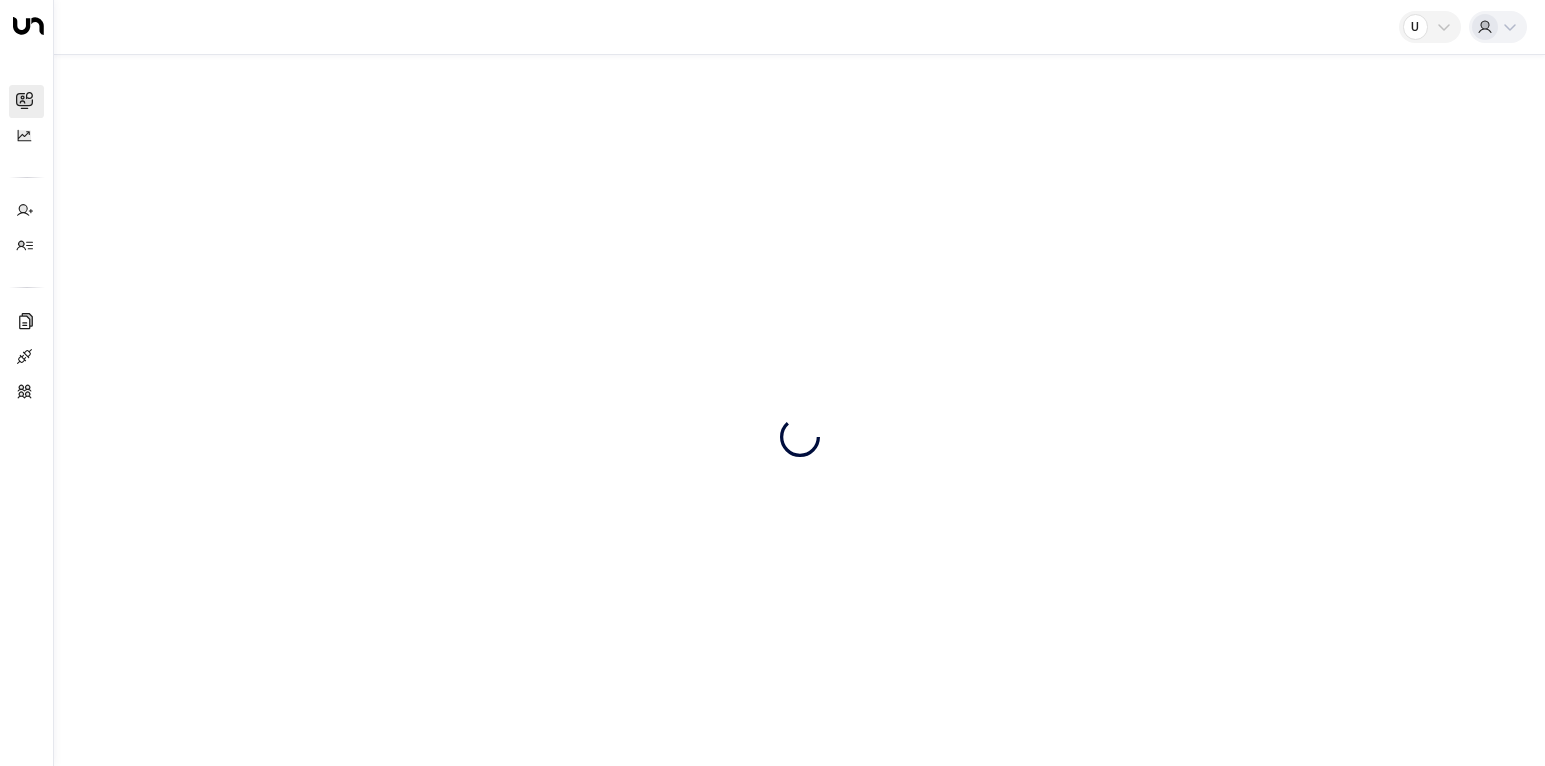 scroll, scrollTop: 0, scrollLeft: 0, axis: both 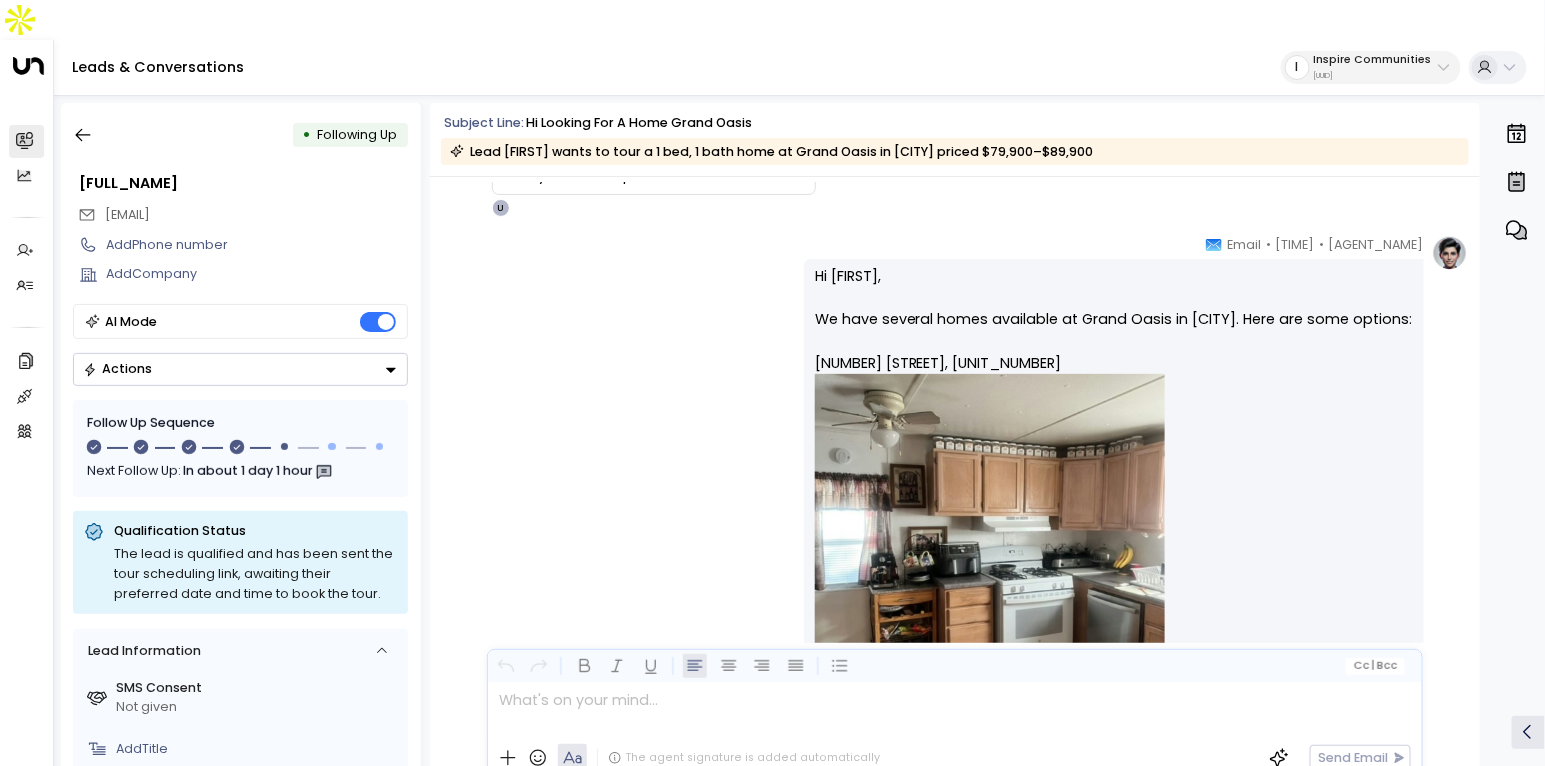 click on "Hi Richard, We have several homes available at Grand Oasis in Moab. Here are some options: 400 N 500 W, #45 2 beds, 1 bath, 728 sq. ft., $55,000 400 N 500 W, #14 2 beds, 1 bath, 672 sq. ft., $84,900 400 N 500 W, #152–#315 1 bed, 1 bath, 560 sq. ft., $79,900–$89,900 Could you let me know: 1. Which home(s) interest you? 2. What’s your budget? 3. When are you hoping to move in? You can schedule a tour here:  Book a tour  (available 10 am–5 pm MDT)." at bounding box center [1114, 952] 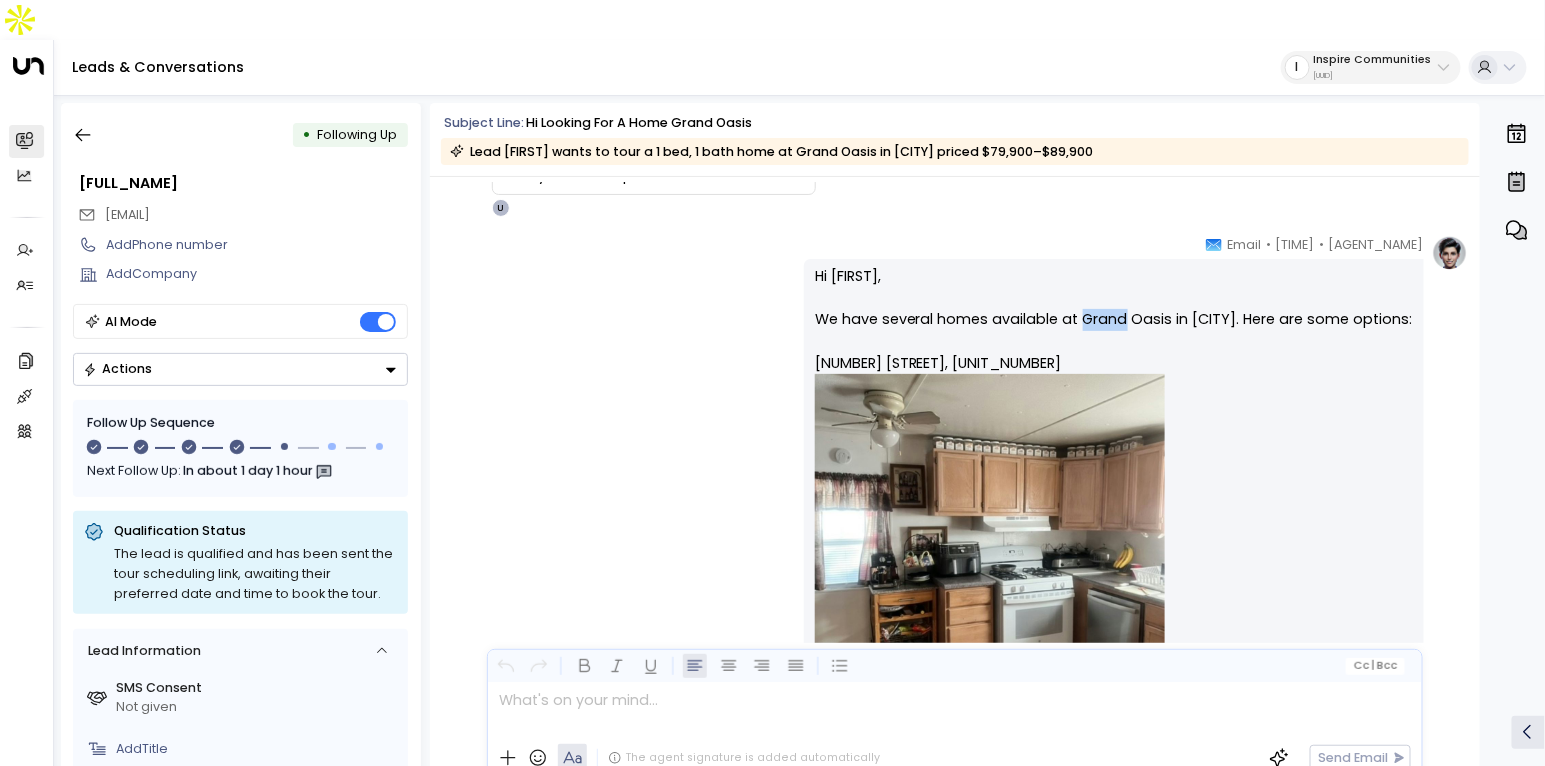 click on "Hi Richard, We have several homes available at Grand Oasis in Moab. Here are some options: 400 N 500 W, #45 2 beds, 1 bath, 728 sq. ft., $55,000 400 N 500 W, #14 2 beds, 1 bath, 672 sq. ft., $84,900 400 N 500 W, #152–#315 1 bed, 1 bath, 560 sq. ft., $79,900–$89,900 Could you let me know: 1. Which home(s) interest you? 2. What’s your budget? 3. When are you hoping to move in? You can schedule a tour here:  Book a tour  (available 10 am–5 pm MDT)." at bounding box center [1114, 952] 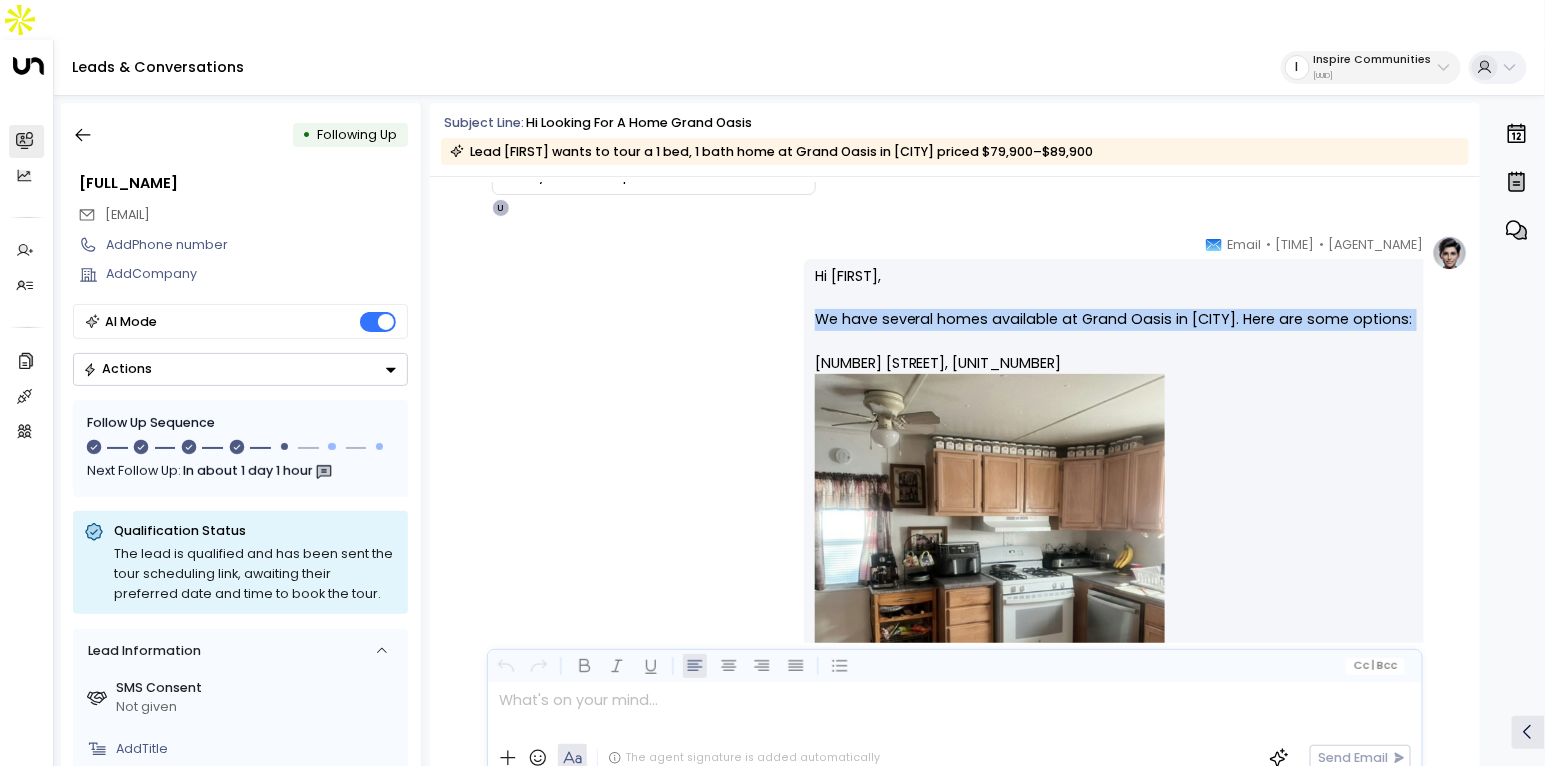 click on "Hi Richard, We have several homes available at Grand Oasis in Moab. Here are some options: 400 N 500 W, #45 2 beds, 1 bath, 728 sq. ft., $55,000 400 N 500 W, #14 2 beds, 1 bath, 672 sq. ft., $84,900 400 N 500 W, #152–#315 1 bed, 1 bath, 560 sq. ft., $79,900–$89,900 Could you let me know: 1. Which home(s) interest you? 2. What’s your budget? 3. When are you hoping to move in? You can schedule a tour here:  Book a tour  (available 10 am–5 pm MDT)." at bounding box center [1114, 952] 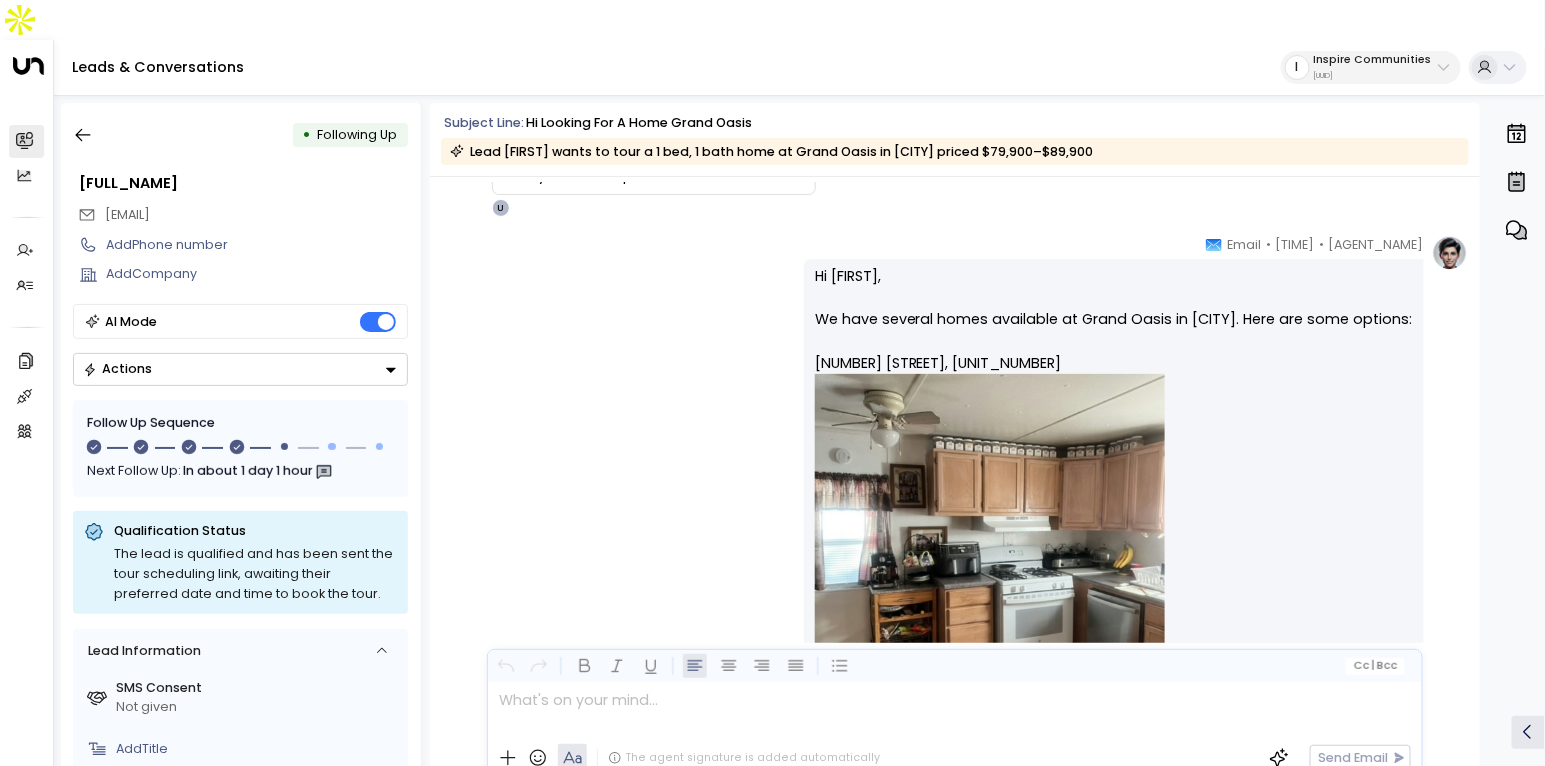 click on "Hi Richard, We have several homes available at Grand Oasis in Moab. Here are some options: 400 N 500 W, #45 2 beds, 1 bath, 728 sq. ft., $55,000 400 N 500 W, #14 2 beds, 1 bath, 672 sq. ft., $84,900 400 N 500 W, #152–#315 1 bed, 1 bath, 560 sq. ft., $79,900–$89,900 Could you let me know: 1. Which home(s) interest you? 2. What’s your budget? 3. When are you hoping to move in? You can schedule a tour here:  Book a tour  (available 10 am–5 pm MDT)." at bounding box center (1114, 952) 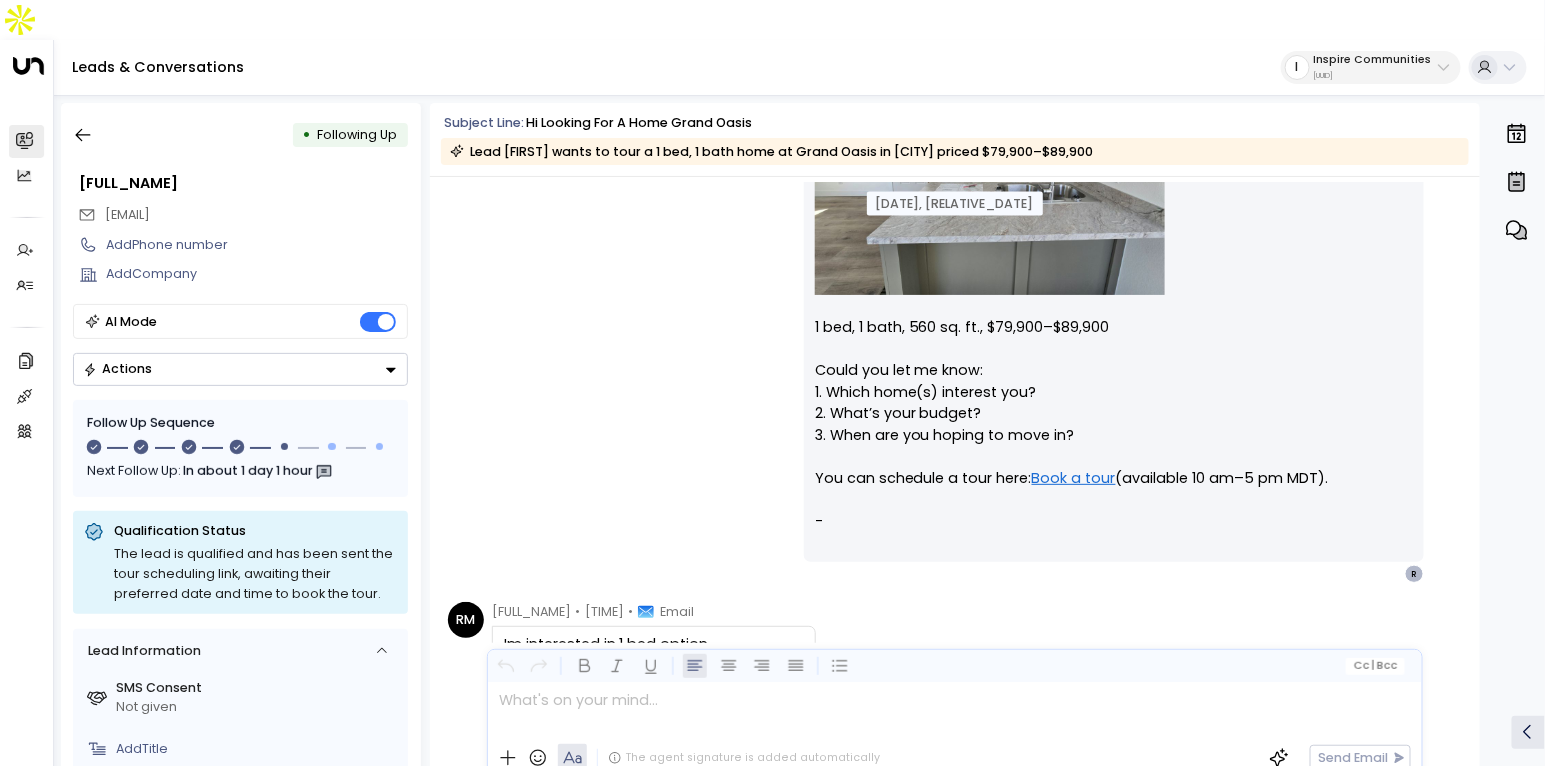 scroll, scrollTop: 1312, scrollLeft: 0, axis: vertical 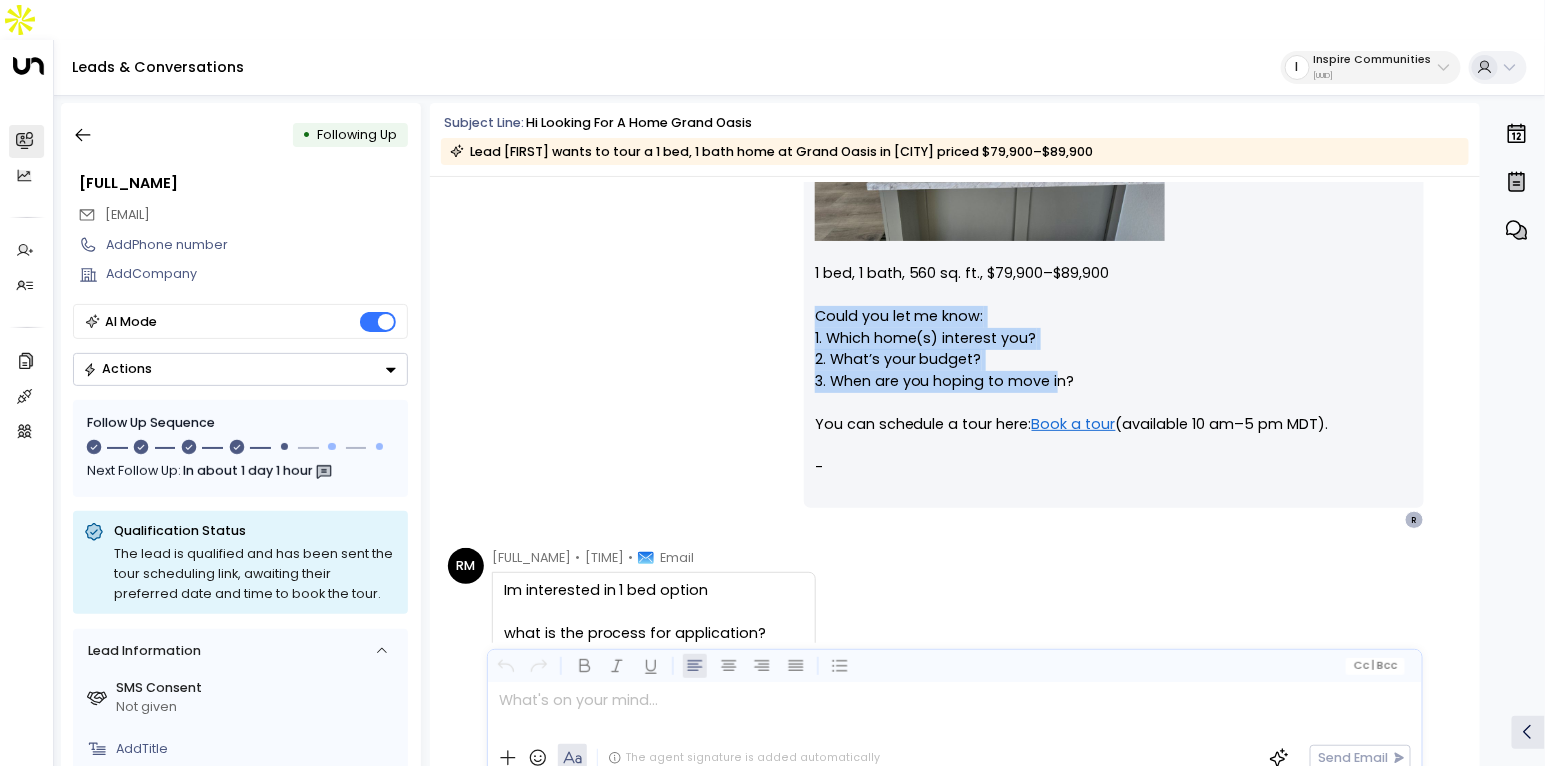 drag, startPoint x: 815, startPoint y: 278, endPoint x: 1057, endPoint y: 334, distance: 248.39485 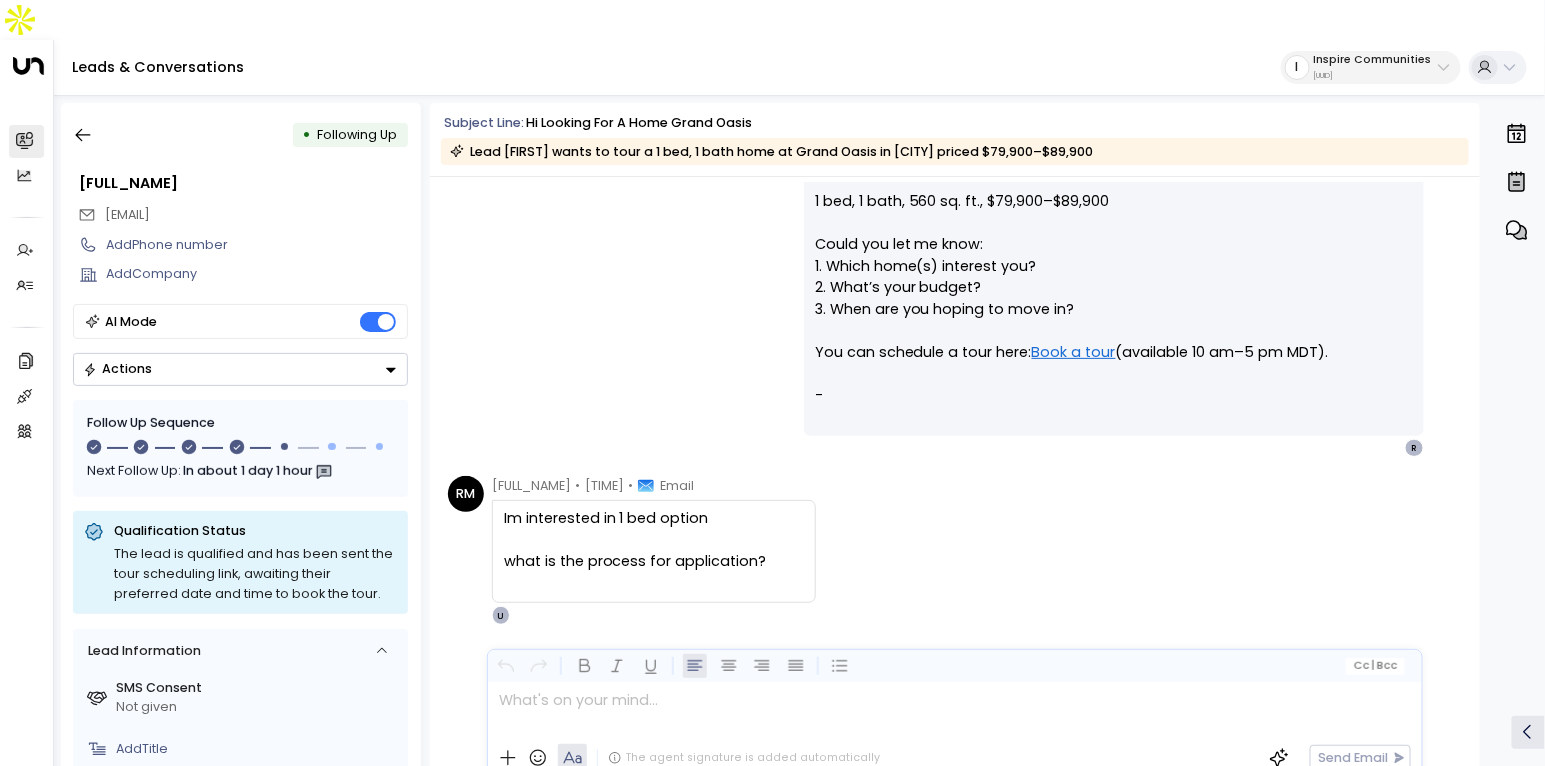 drag, startPoint x: 499, startPoint y: 490, endPoint x: 771, endPoint y: 504, distance: 272.36005 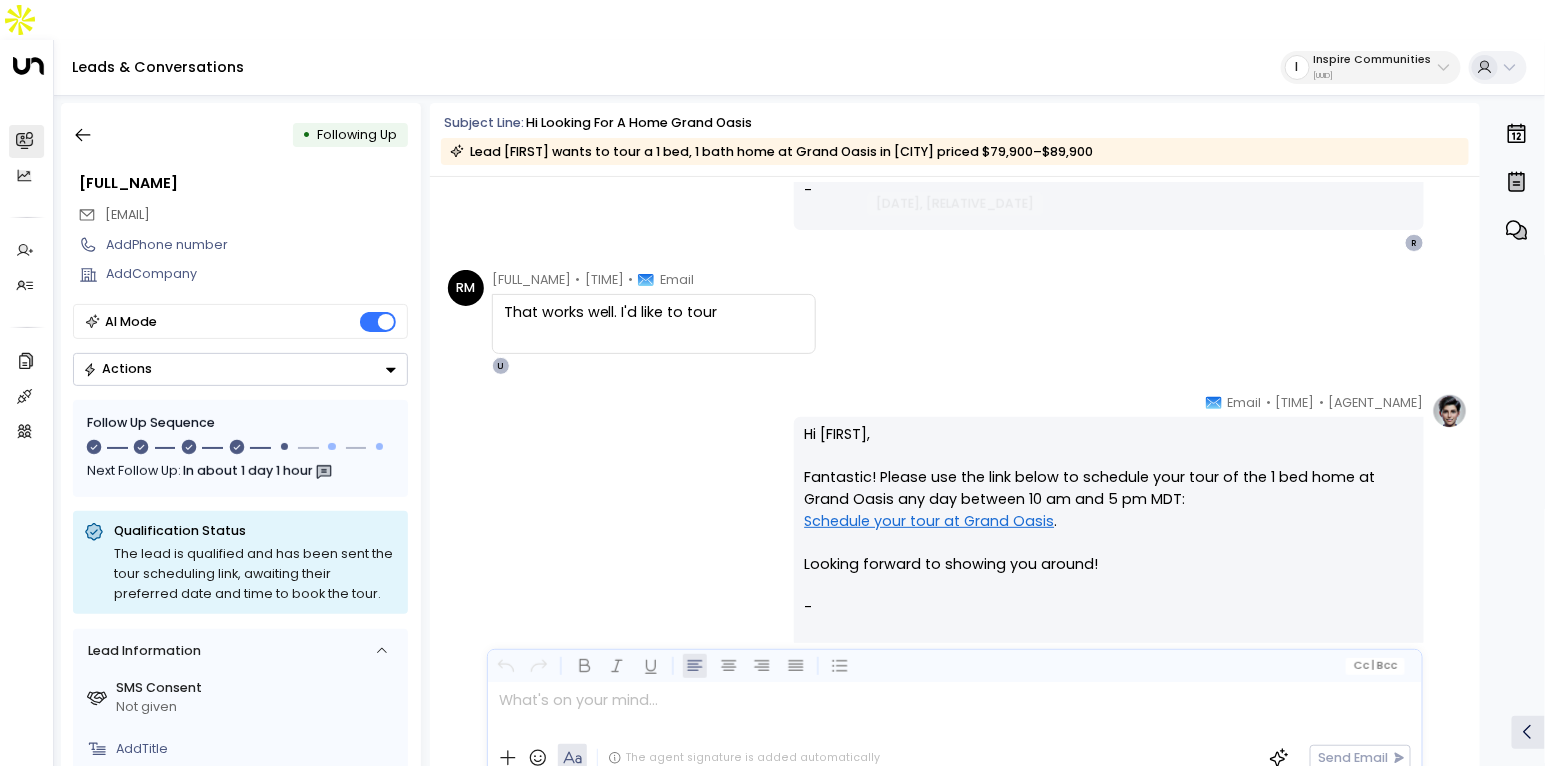 scroll, scrollTop: 2141, scrollLeft: 0, axis: vertical 